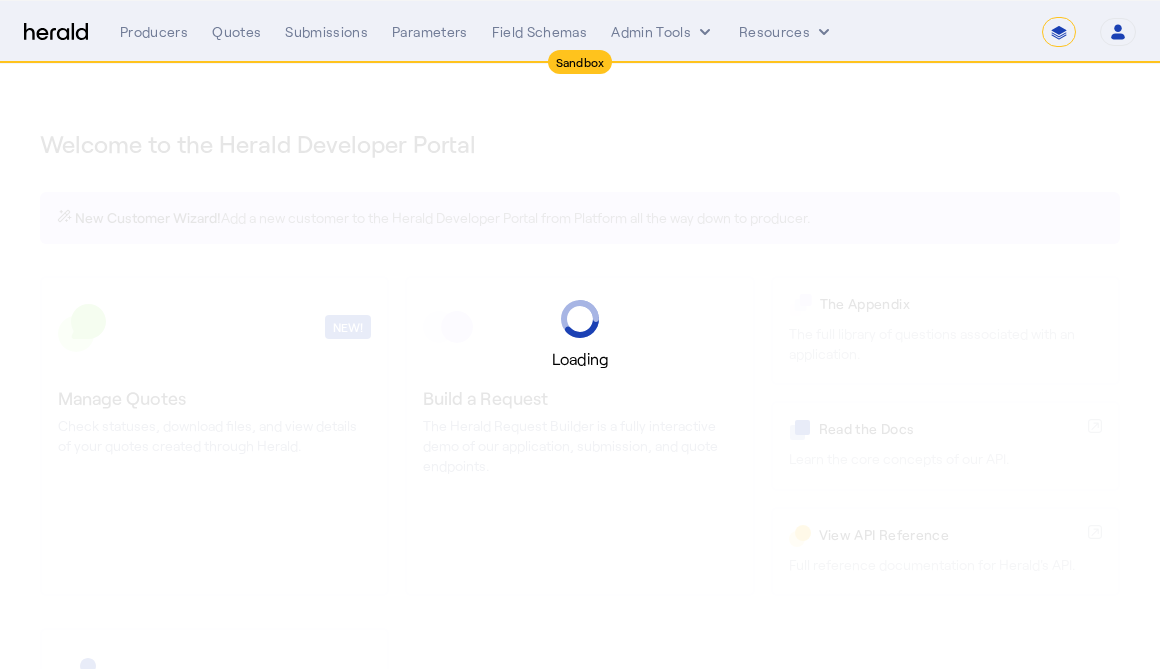 select on "*******" 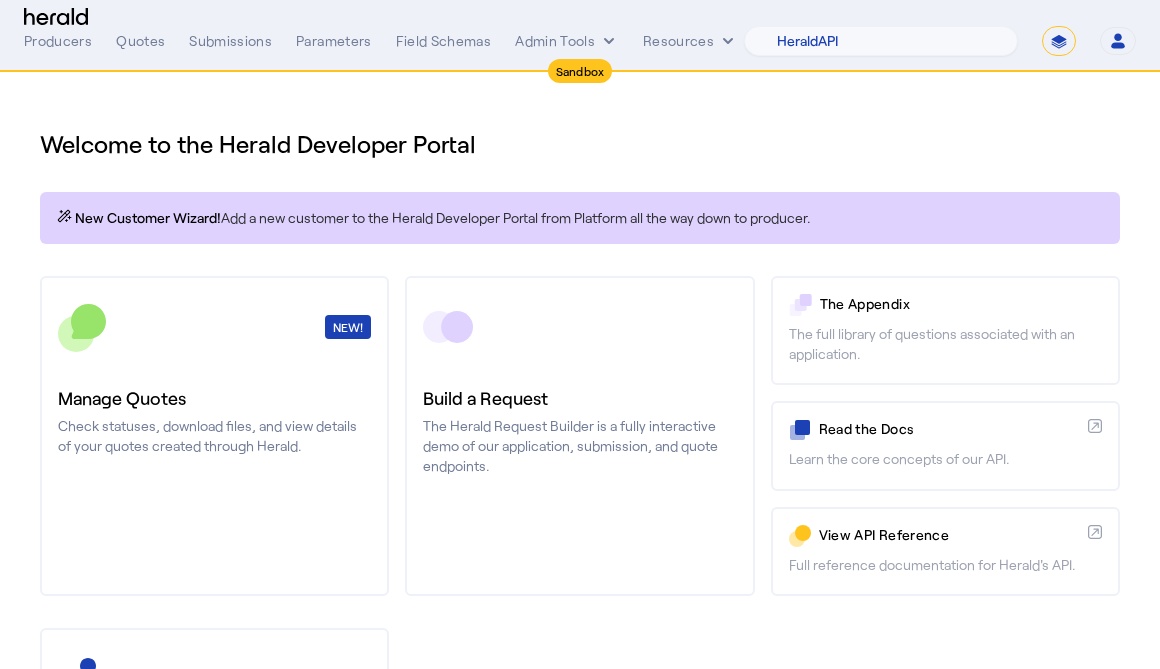 scroll, scrollTop: 0, scrollLeft: 0, axis: both 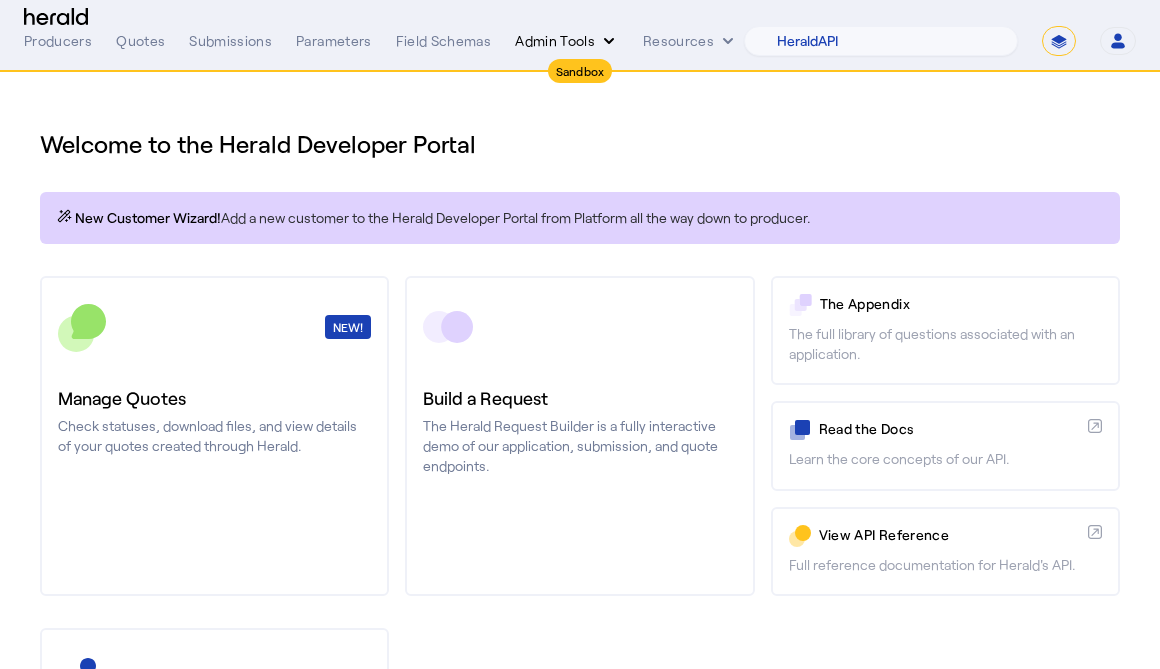 click on "Admin Tools" at bounding box center [567, 41] 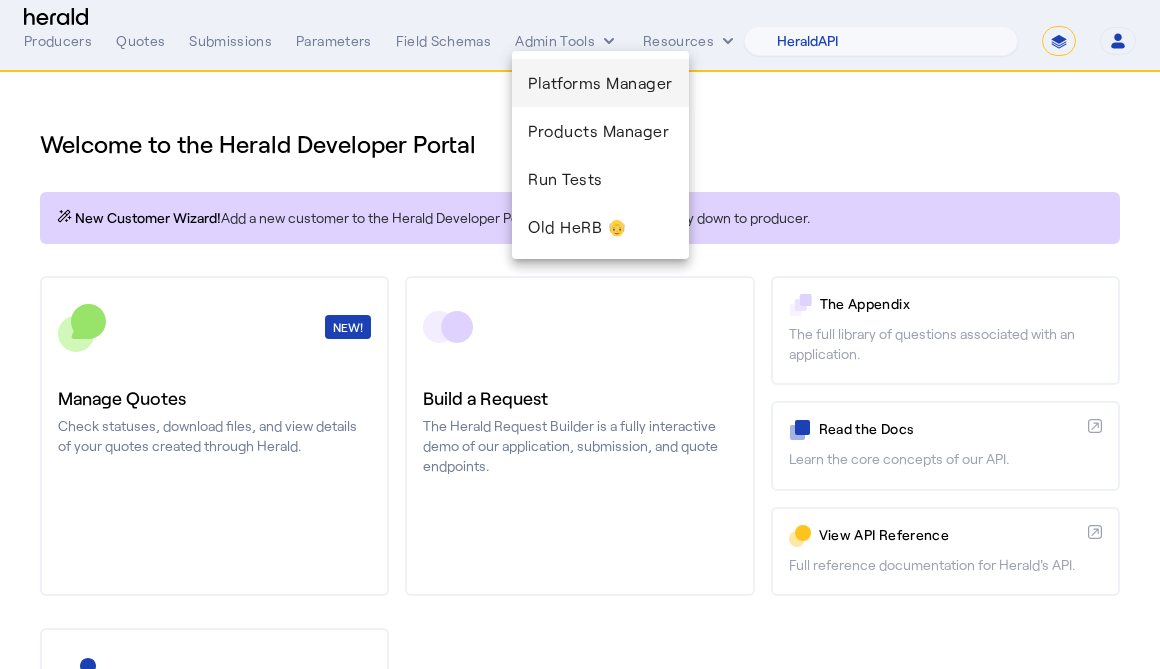 click on "Platforms Manager" at bounding box center [600, 83] 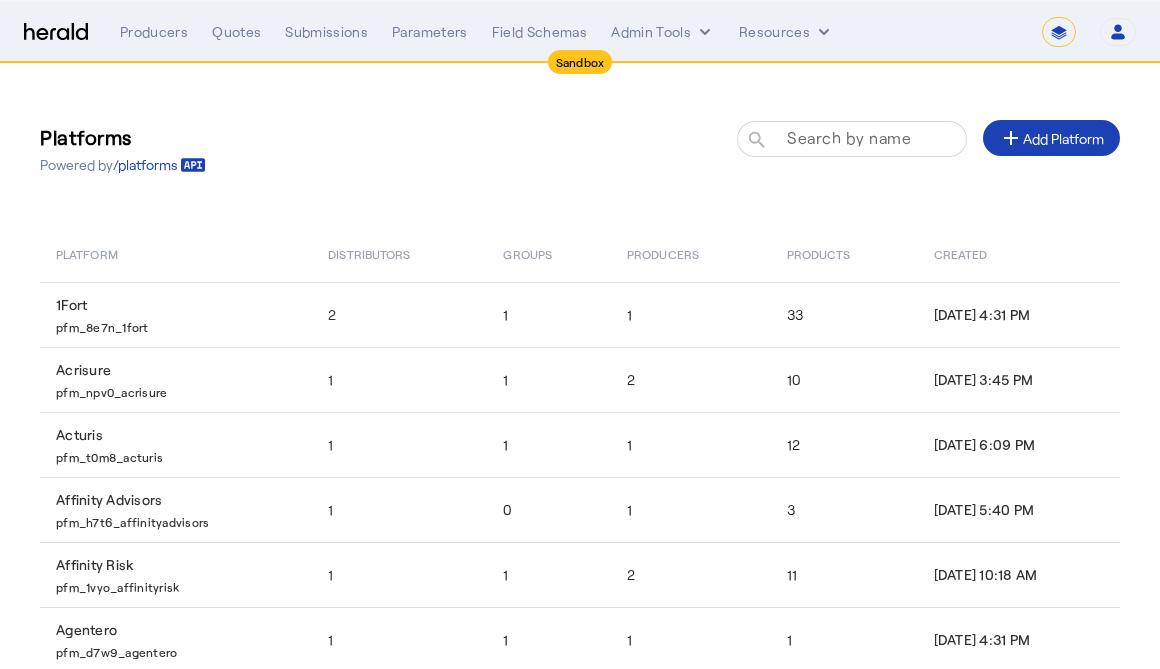 click on "Search by name" at bounding box center (849, 137) 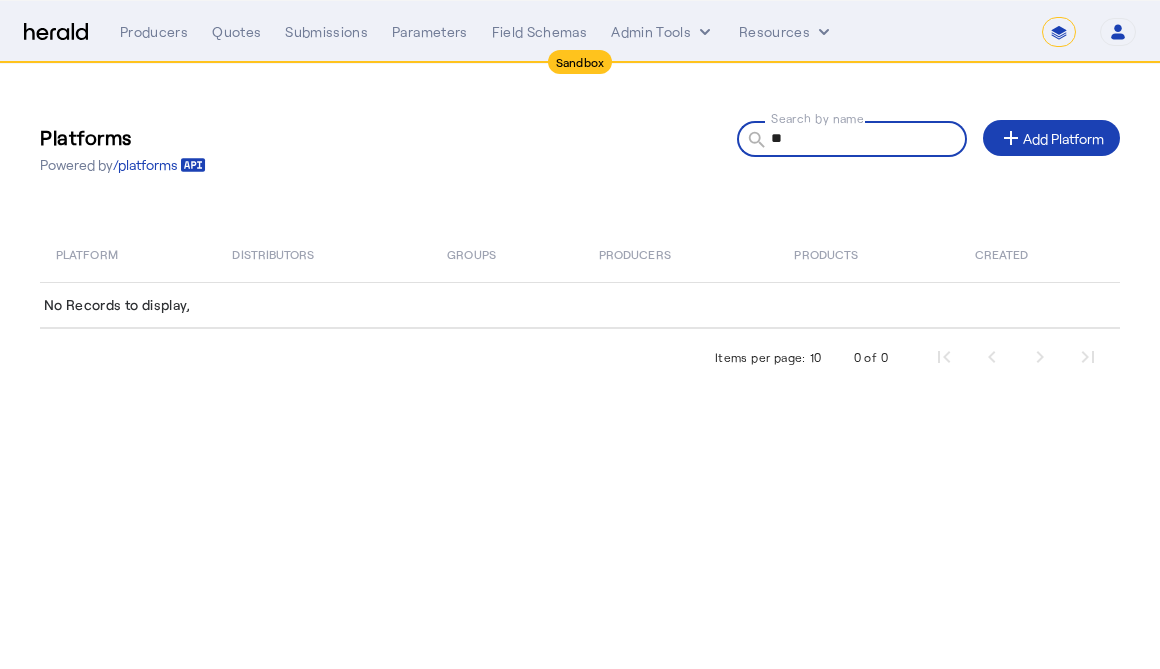 type on "*" 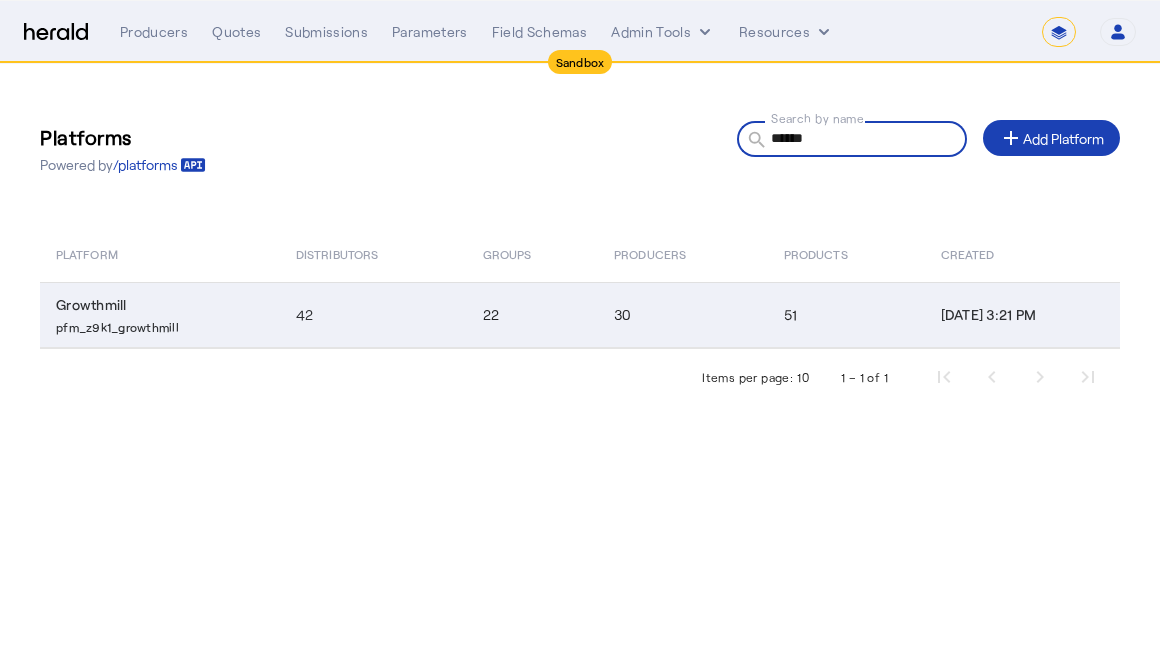 type on "******" 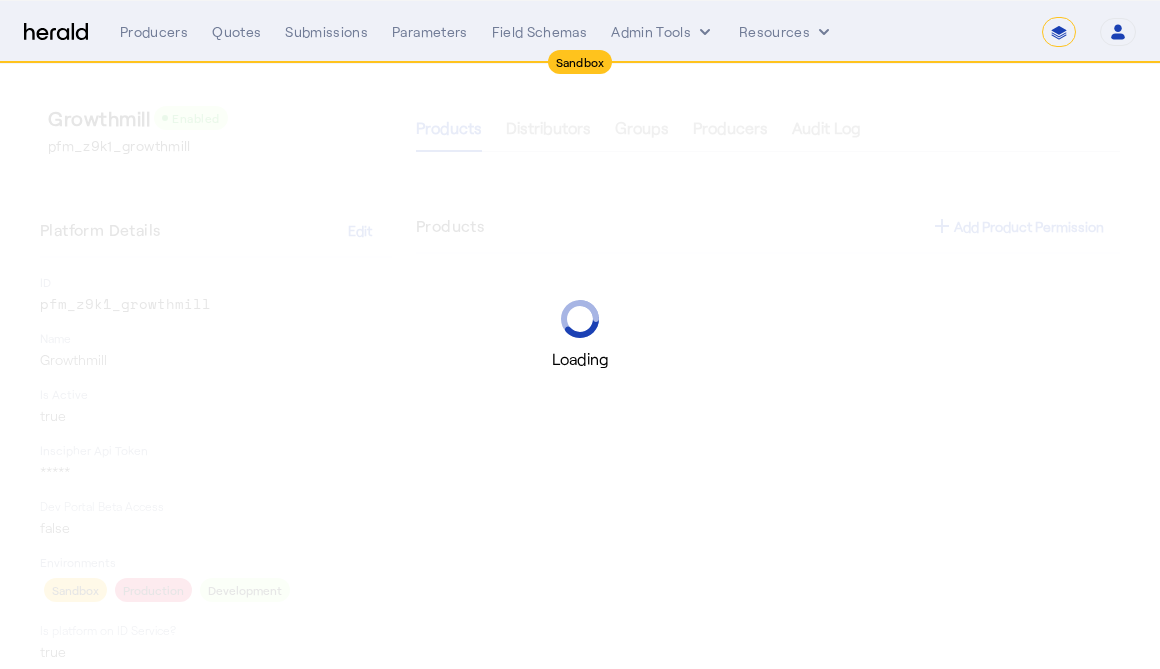 click on "Loading" at bounding box center [580, 334] 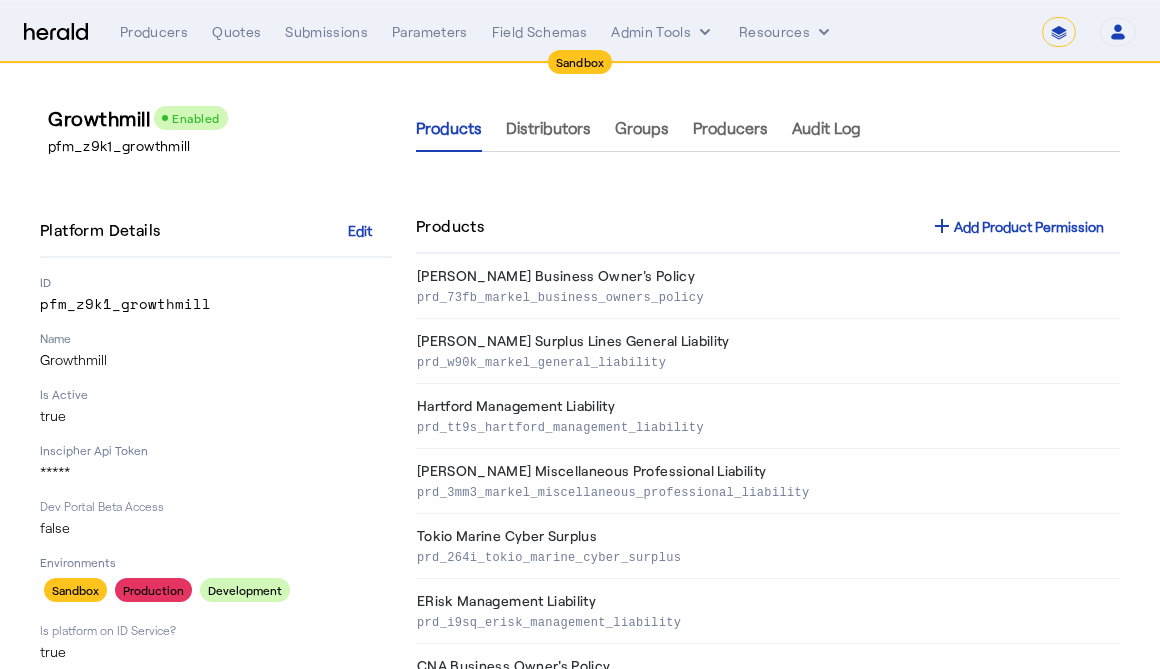 drag, startPoint x: 207, startPoint y: 146, endPoint x: 17, endPoint y: 144, distance: 190.01053 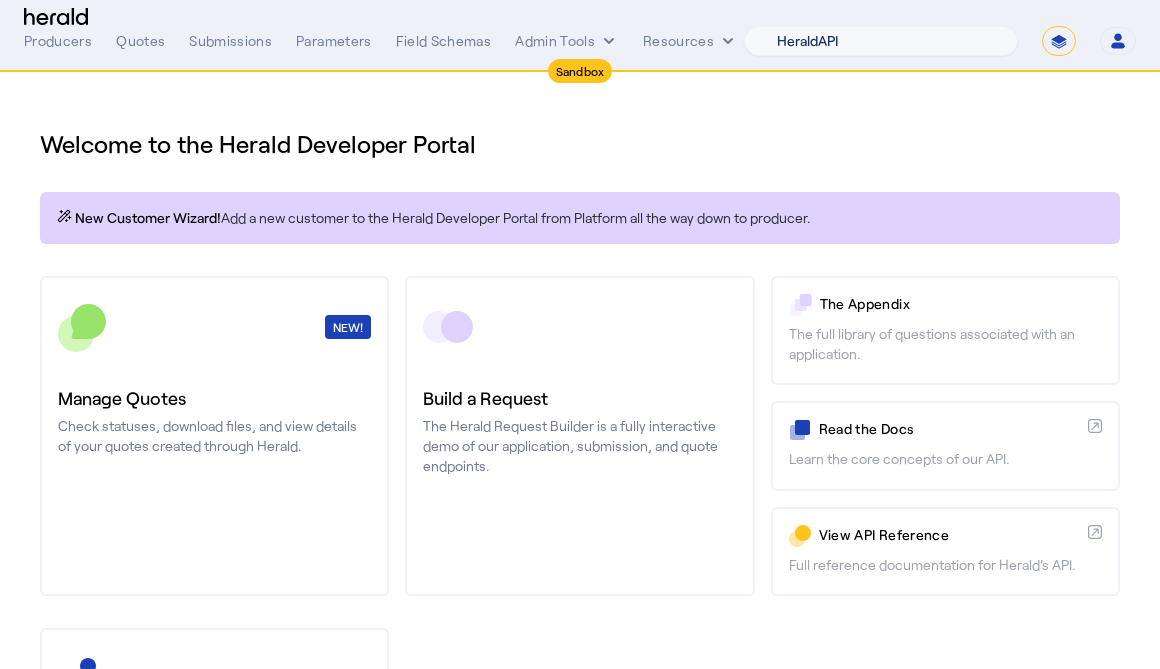 click on "1Fort   Acrisure   Acturis   Affinity Advisors   Affinity Risk   Agentero   AmWins   Anzen   Aon   Appulate   Arch   Assurely   BTIS   Babbix   Berxi   [PERSON_NAME]   BindHQ   Bold Penguin    Bolt   Bond   Boxx   Brightway   Brit Demo Sandbox   Broker Buddha   [PERSON_NAME]   Burns [PERSON_NAME]   CNA Test   CRC   CS onboarding test account   Chubb Test   Citadel   Coalition   Coast   Coterie Test   Counterpart    CoverForce   CoverWallet   Coverdash   Coverhound   Cowbell   Cyber Example Platform   CyberPassport   Defy Insurance   Draftrs   ESpecialty   Embroker   Equal Parts   Exavalu   Ezyagent   Federacy Platform   FifthWall   Flow Speciality (Capitola)   Foundation   Founder Shield   Gaya   Gerent   GloveBox   Glow   Growthmill   [PERSON_NAME]   Hartford Steam Boiler   Hawksoft   [PERSON_NAME] Insurance Brokers   Herald Envoy Testing   HeraldAPI   Hypergato   Inchanted   [URL]   Infinity   [DOMAIN_NAME]   Insuremo   Insuritas   Irys   Jencap   [PERSON_NAME]   LTI Mindtree   Layr   Limit   [PERSON_NAME] Test   [PERSON_NAME]   Novidea" at bounding box center (881, 41) 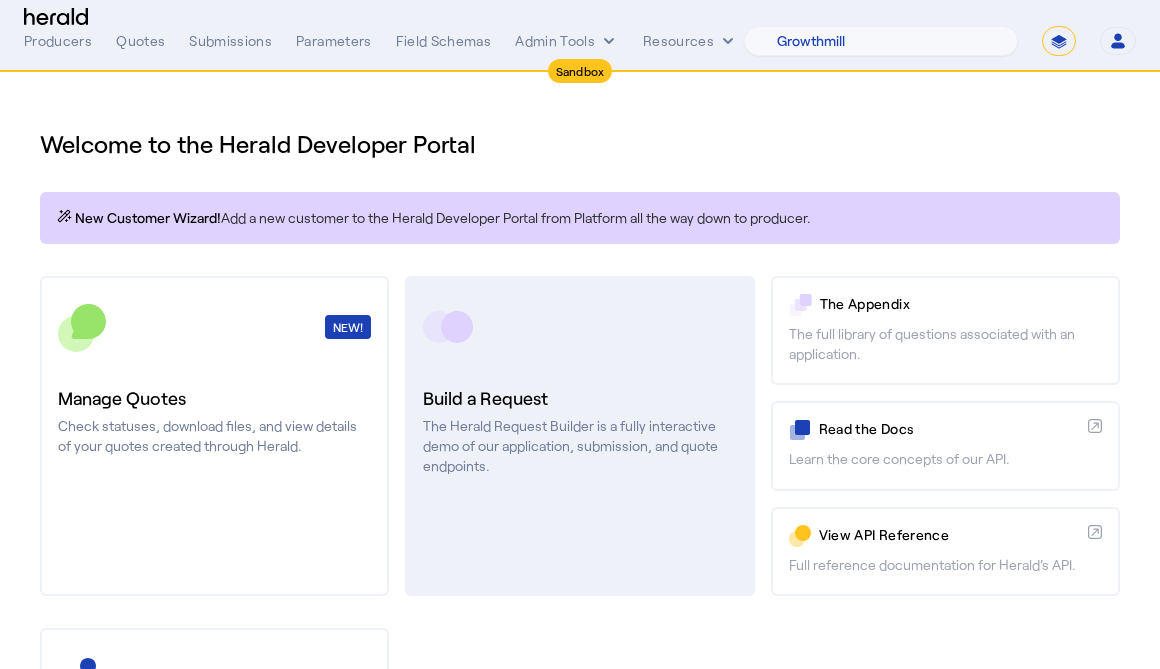 click on "Build a Request  The Herald Request Builder is a fully interactive demo of our application, submission, and quote endpoints." at bounding box center [579, 436] 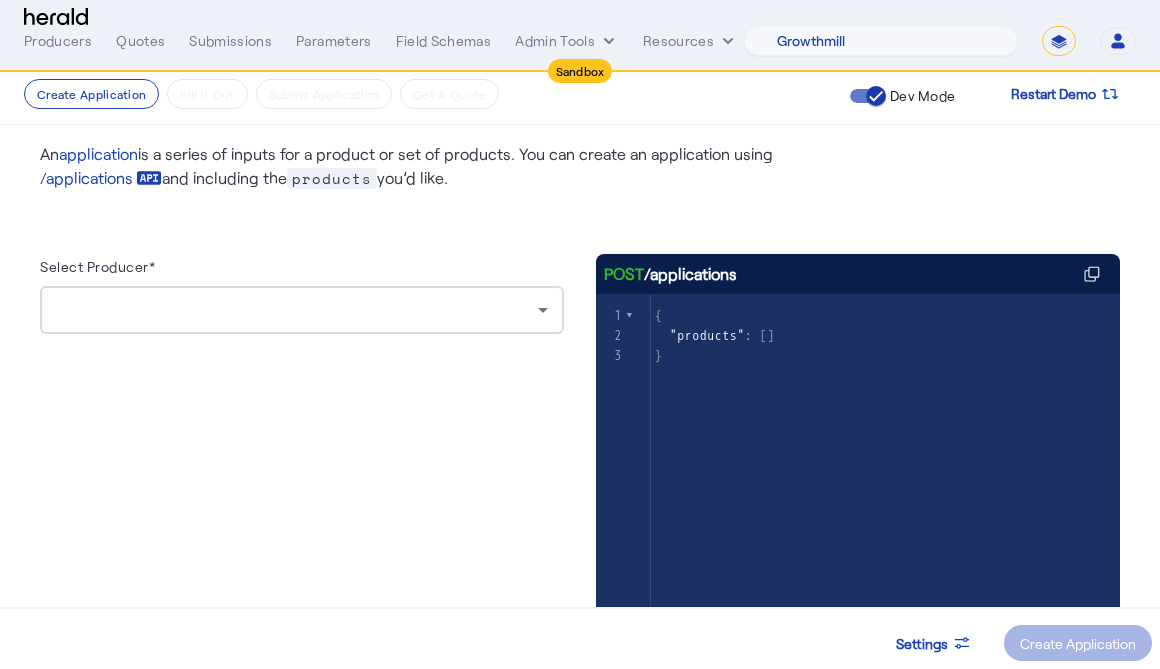 scroll, scrollTop: 143, scrollLeft: 0, axis: vertical 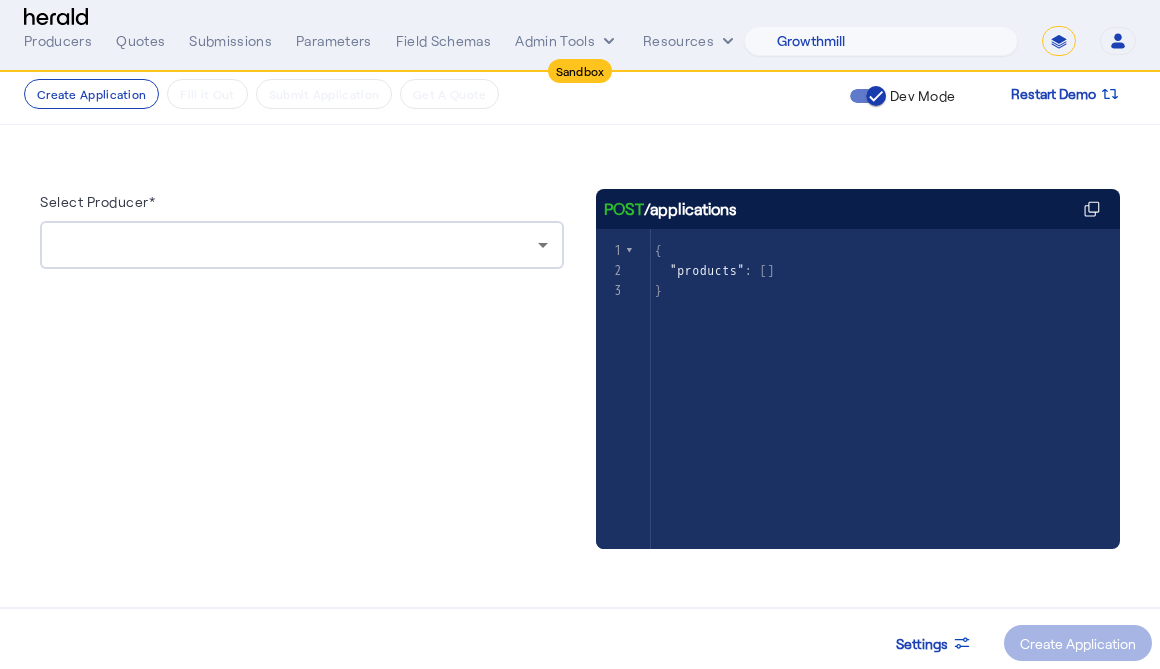 drag, startPoint x: 431, startPoint y: 207, endPoint x: 436, endPoint y: 228, distance: 21.587032 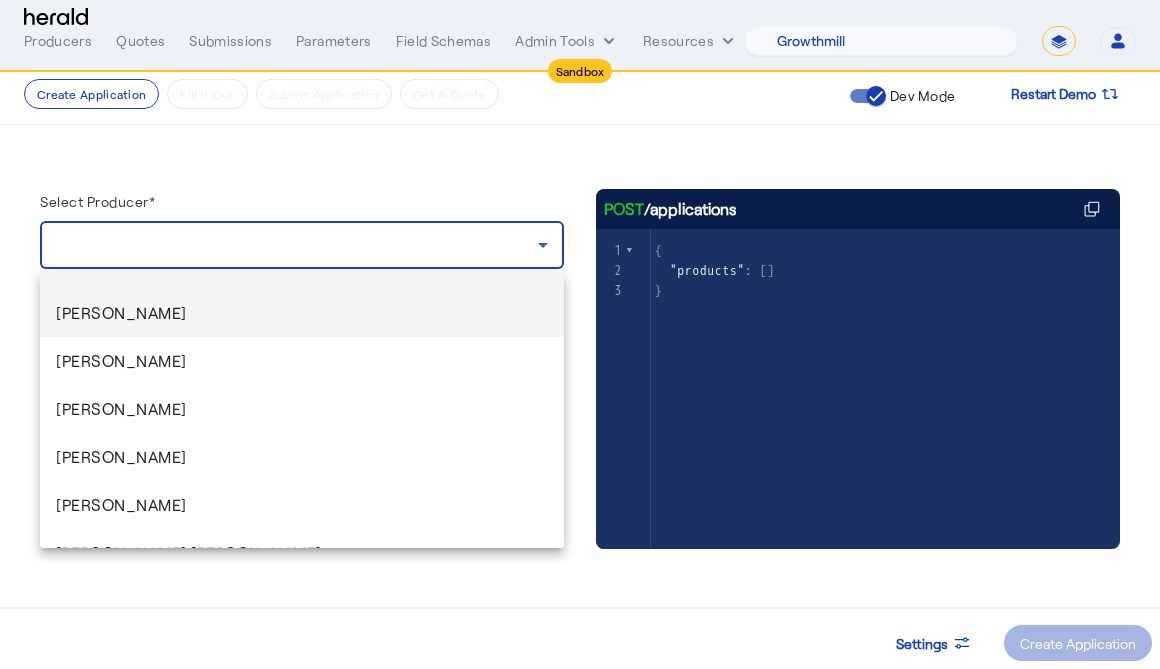 scroll, scrollTop: 0, scrollLeft: 0, axis: both 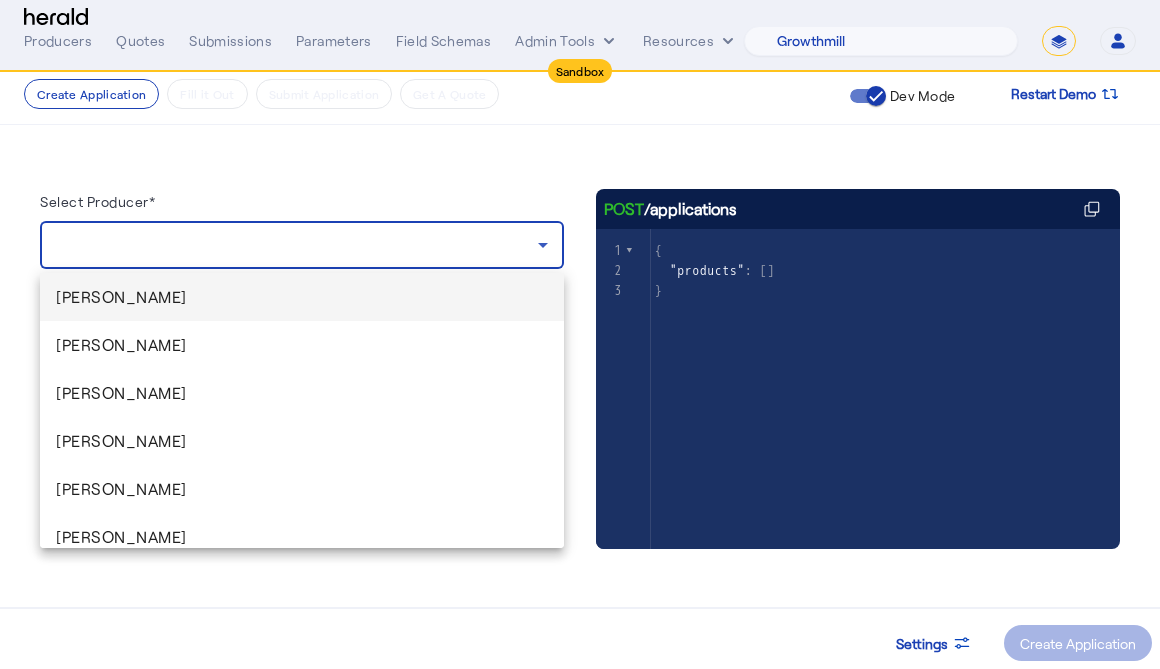 click on "[PERSON_NAME]" at bounding box center [302, 297] 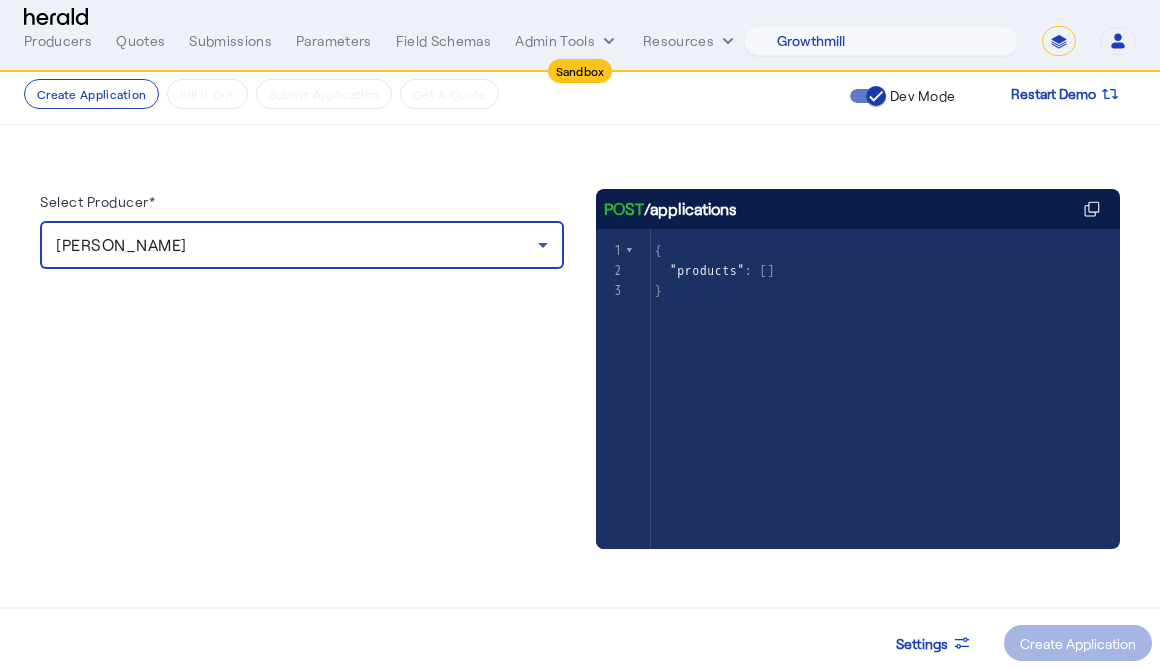 click on "[PERSON_NAME]" 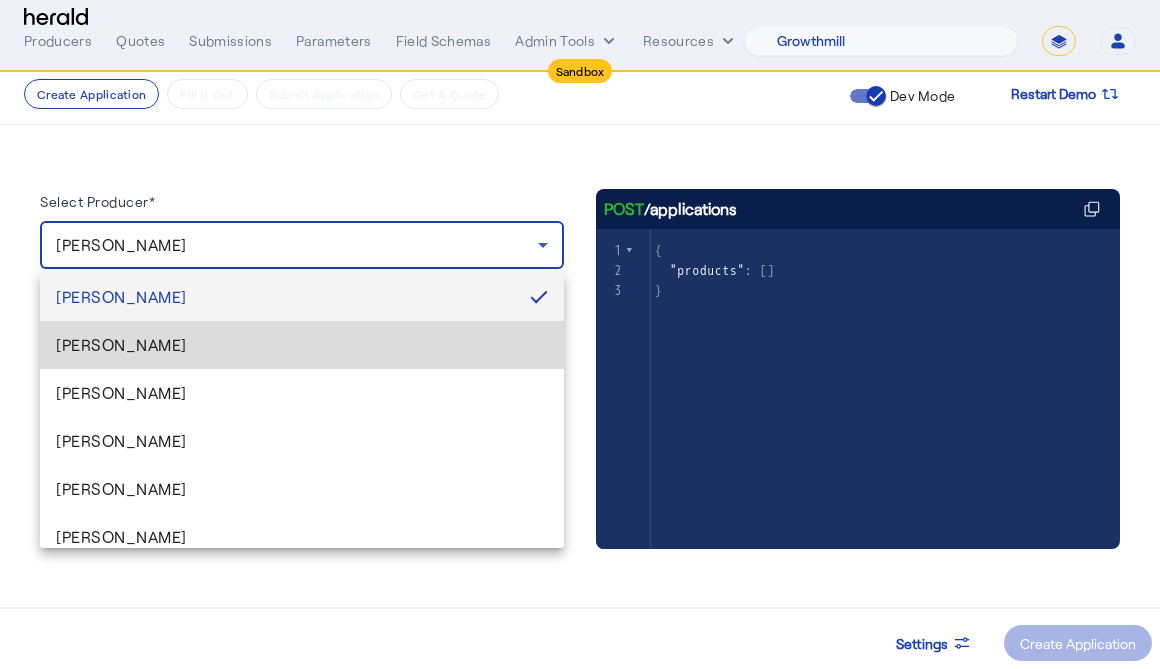click on "[PERSON_NAME]" at bounding box center [302, 345] 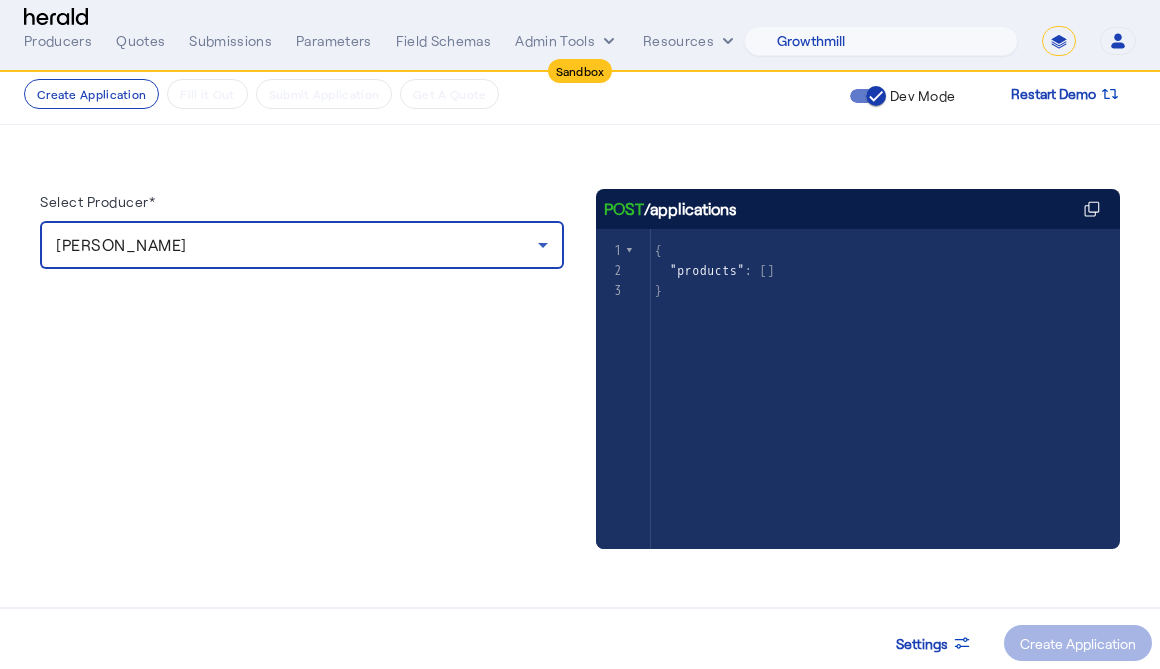 click on "[PERSON_NAME]" at bounding box center [297, 245] 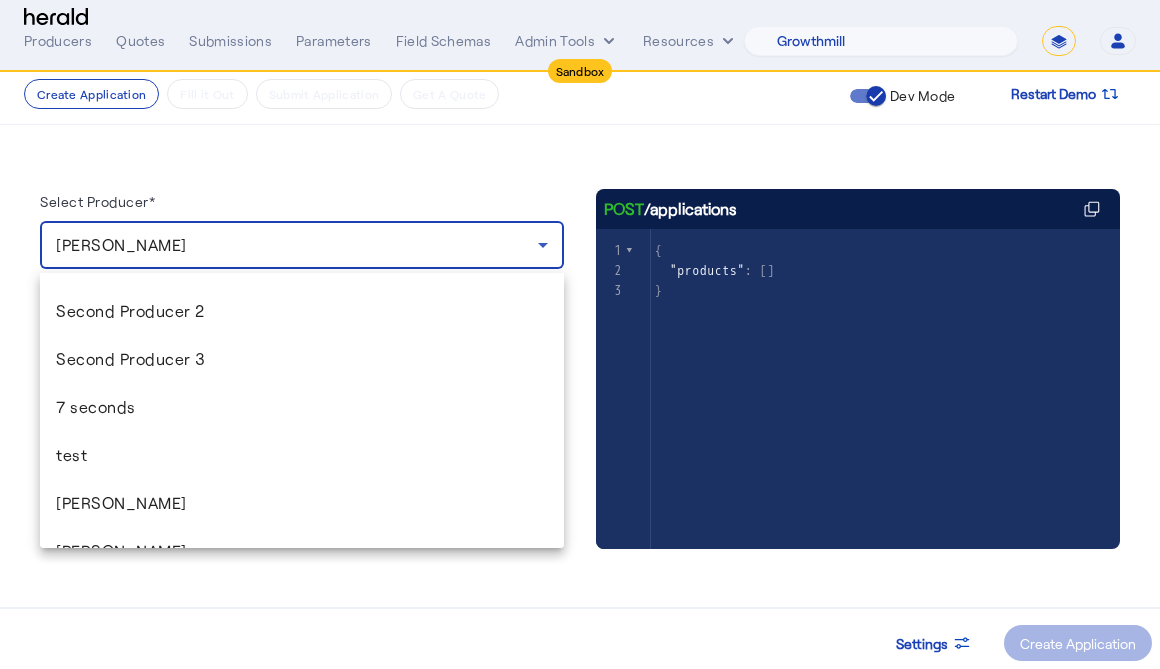 scroll, scrollTop: 1117, scrollLeft: 0, axis: vertical 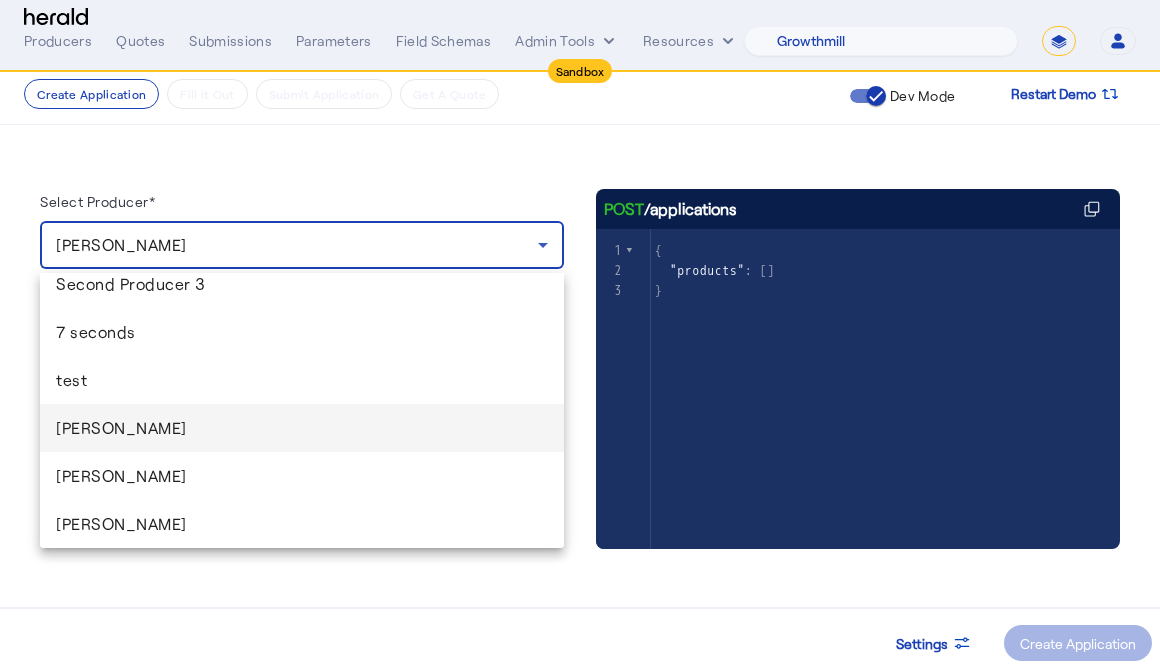 click on "[PERSON_NAME]" at bounding box center [302, 428] 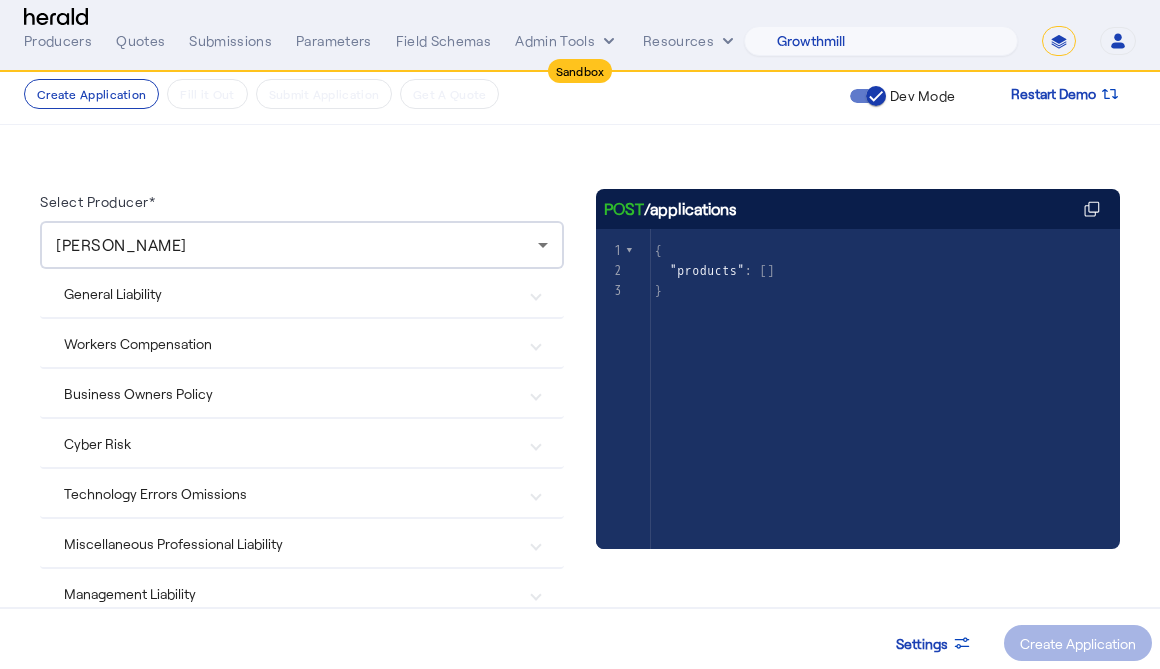 click on "Cyber Risk" at bounding box center [290, 443] 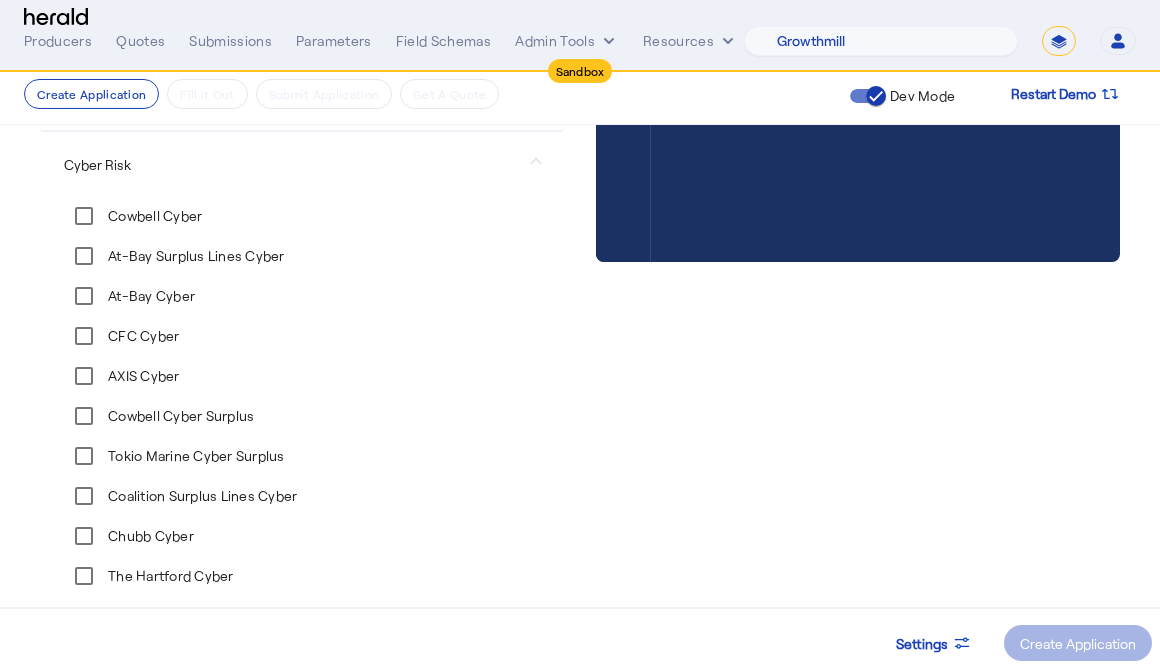 scroll, scrollTop: 461, scrollLeft: 0, axis: vertical 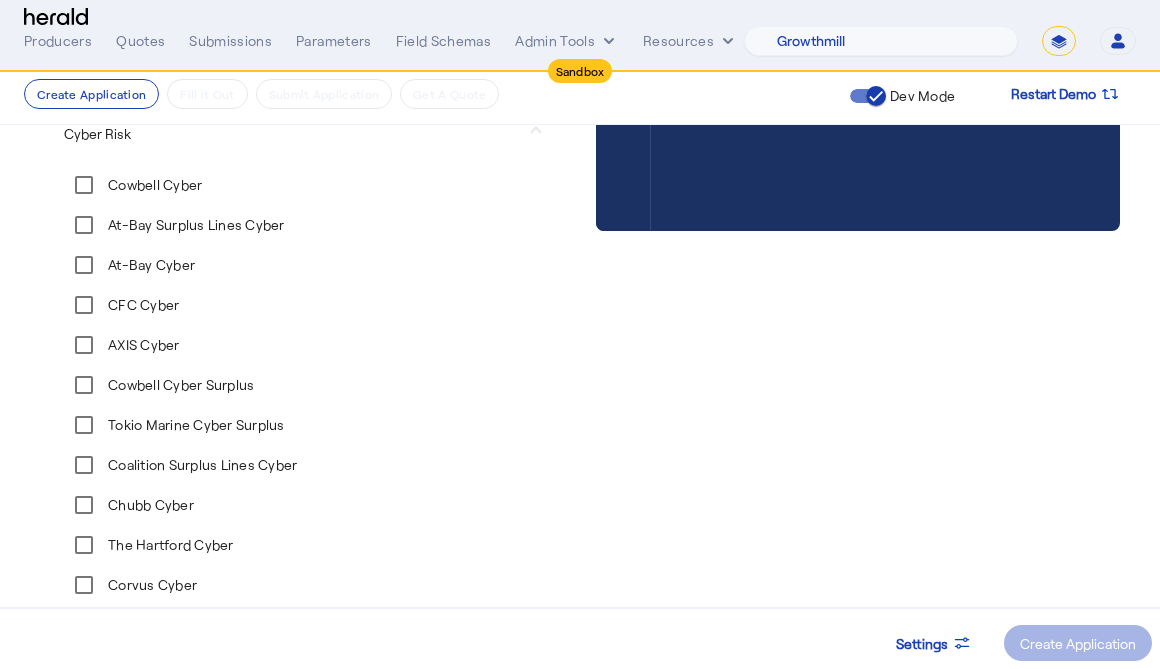 click on "Cowbell Cyber" at bounding box center [133, 185] 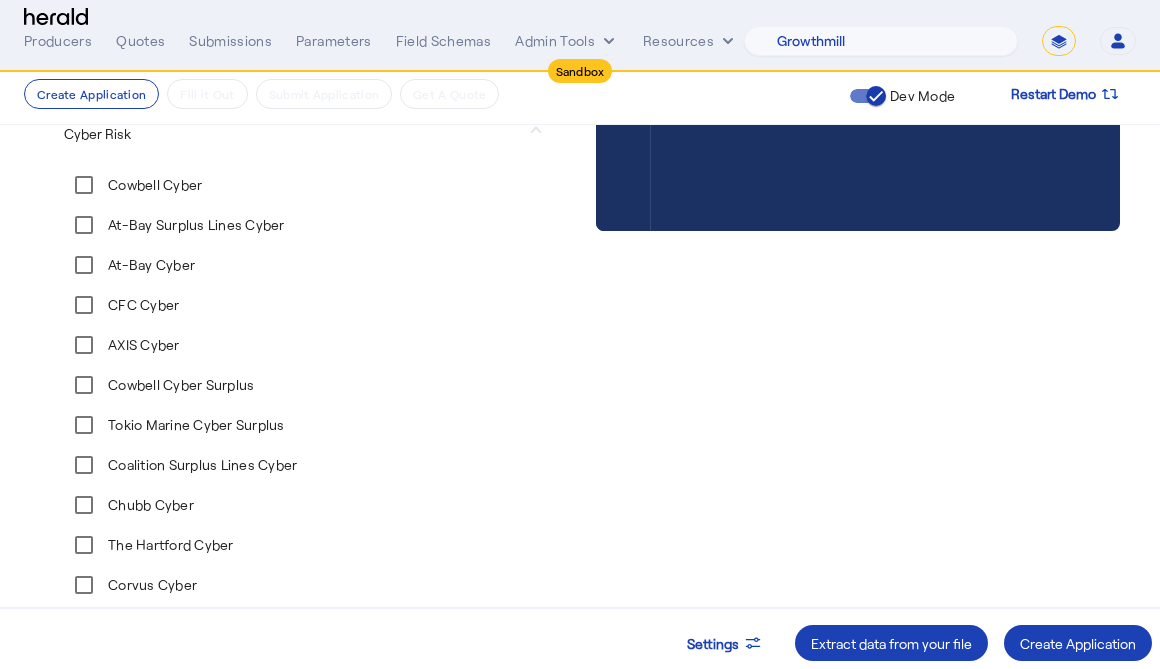click on "At-Bay Surplus Lines Cyber" at bounding box center [194, 225] 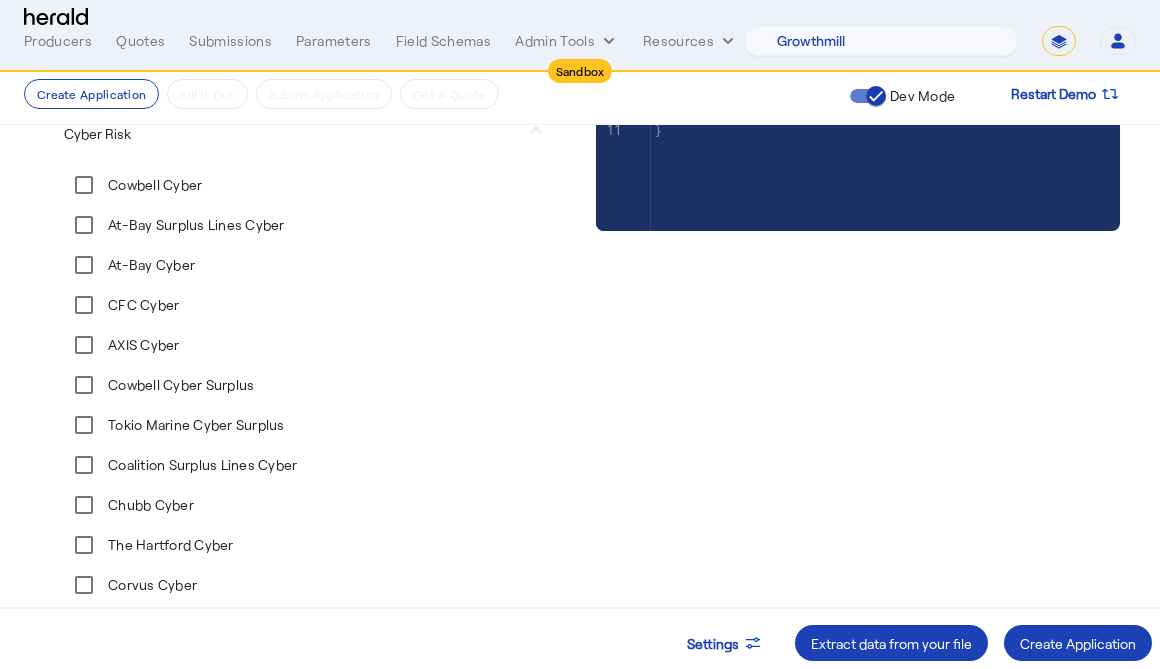 click on "Chubb Cyber" at bounding box center (149, 505) 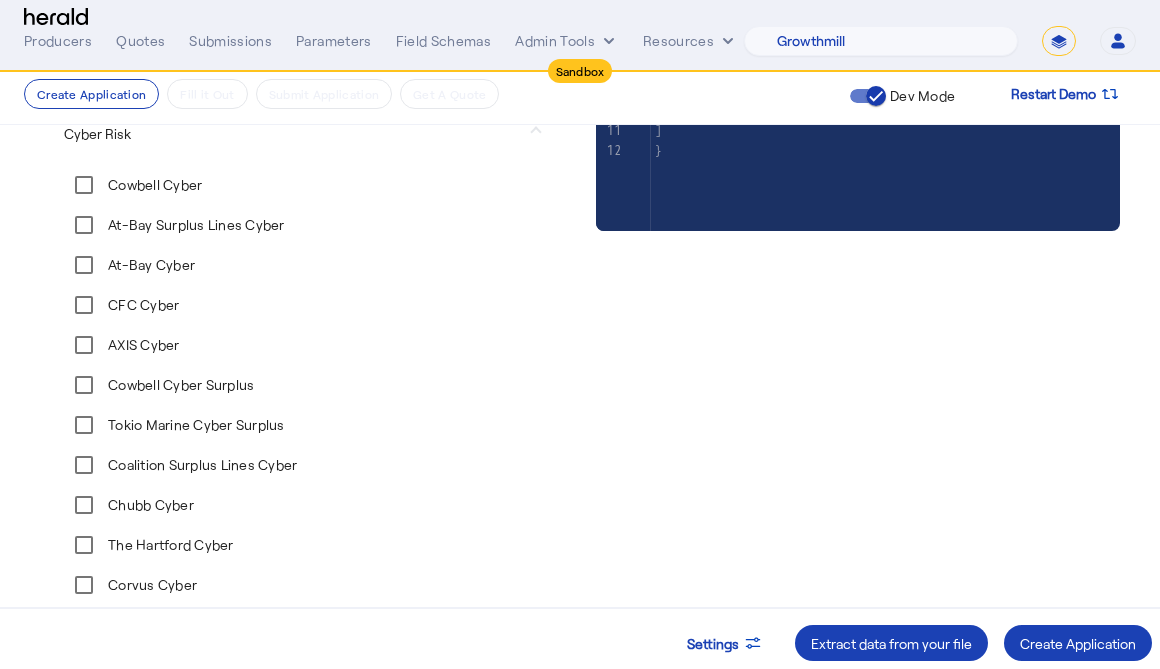 drag, startPoint x: 135, startPoint y: 550, endPoint x: 135, endPoint y: 576, distance: 26 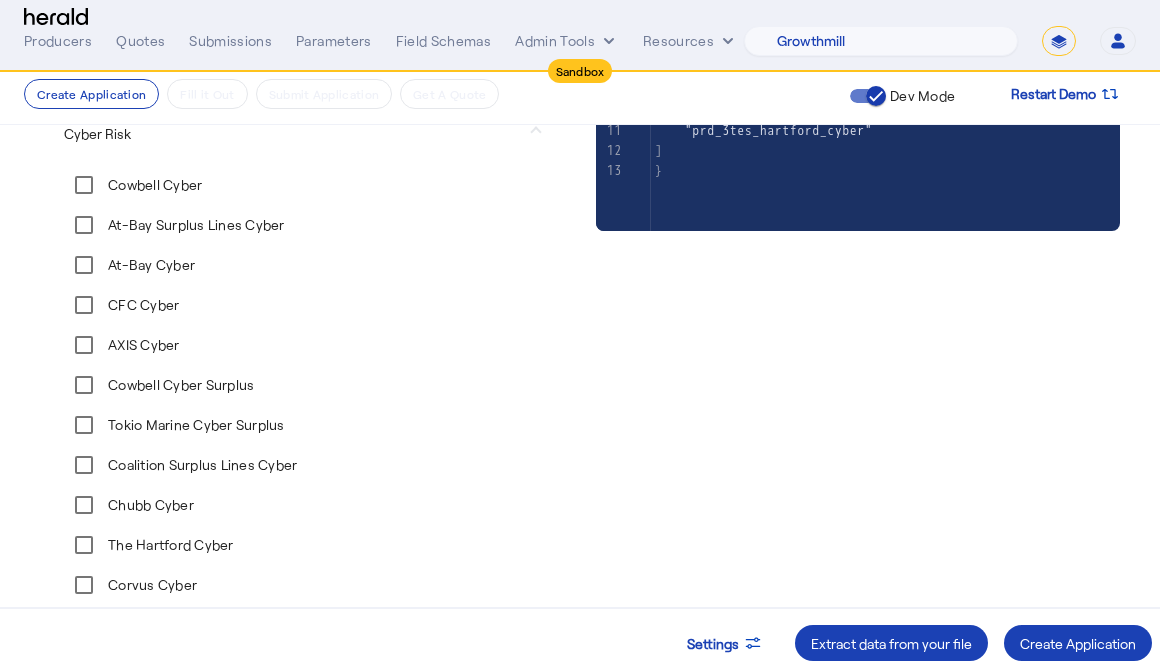 click on "Corvus Cyber" at bounding box center (150, 585) 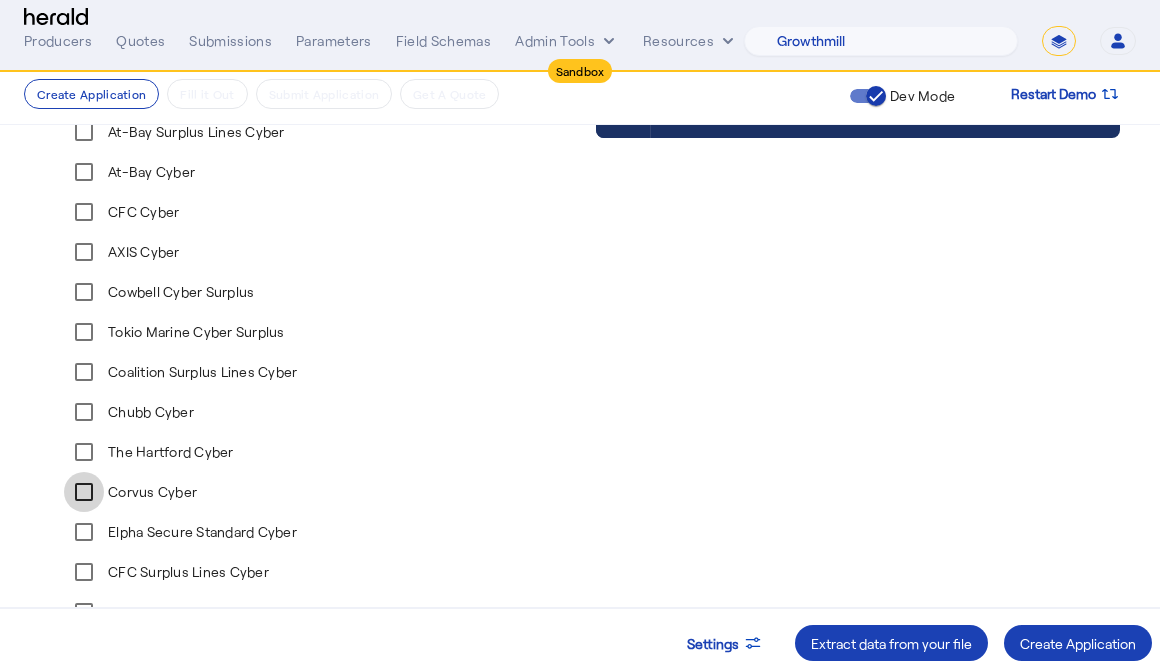 scroll, scrollTop: 646, scrollLeft: 0, axis: vertical 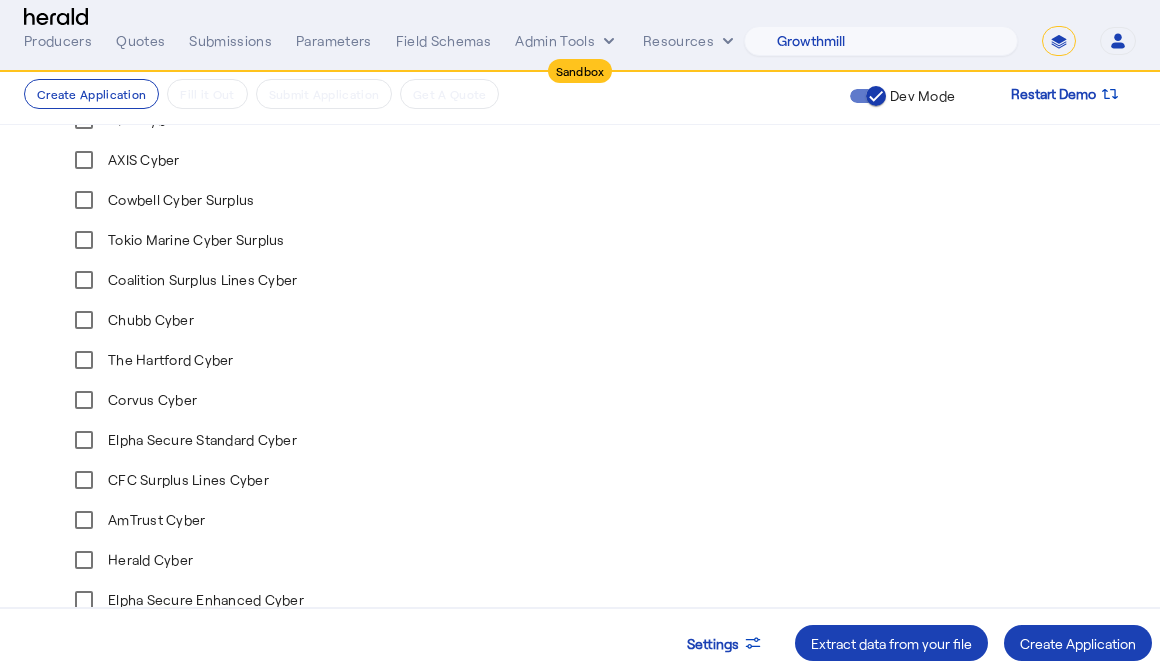 drag, startPoint x: 165, startPoint y: 445, endPoint x: 167, endPoint y: 465, distance: 20.09975 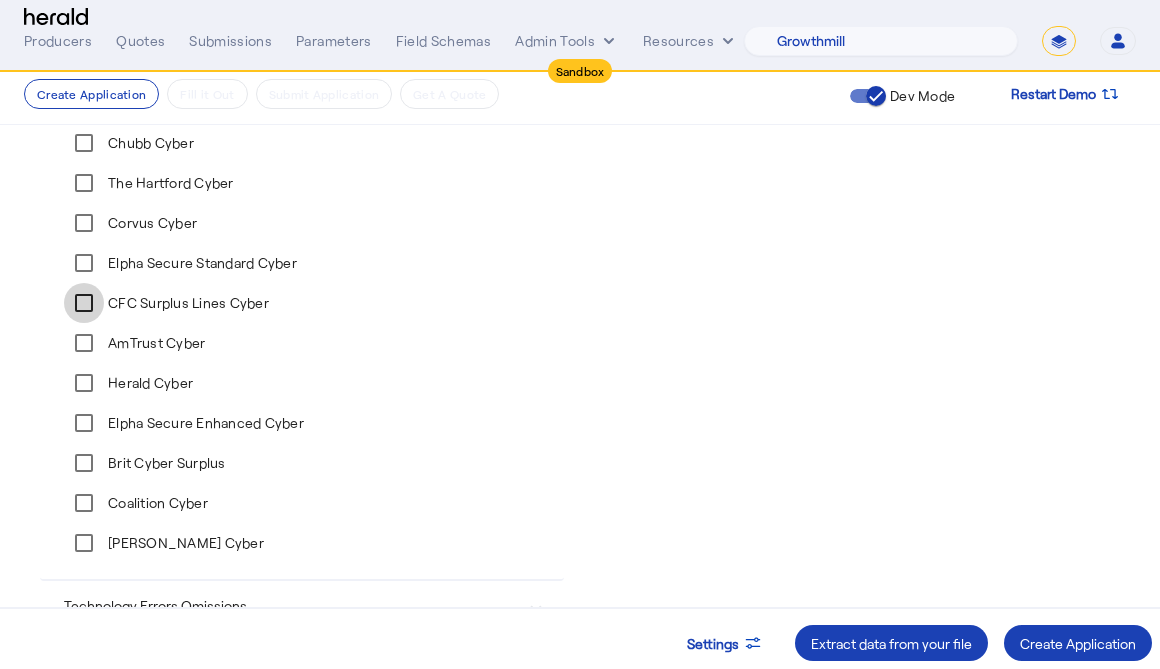 scroll, scrollTop: 835, scrollLeft: 0, axis: vertical 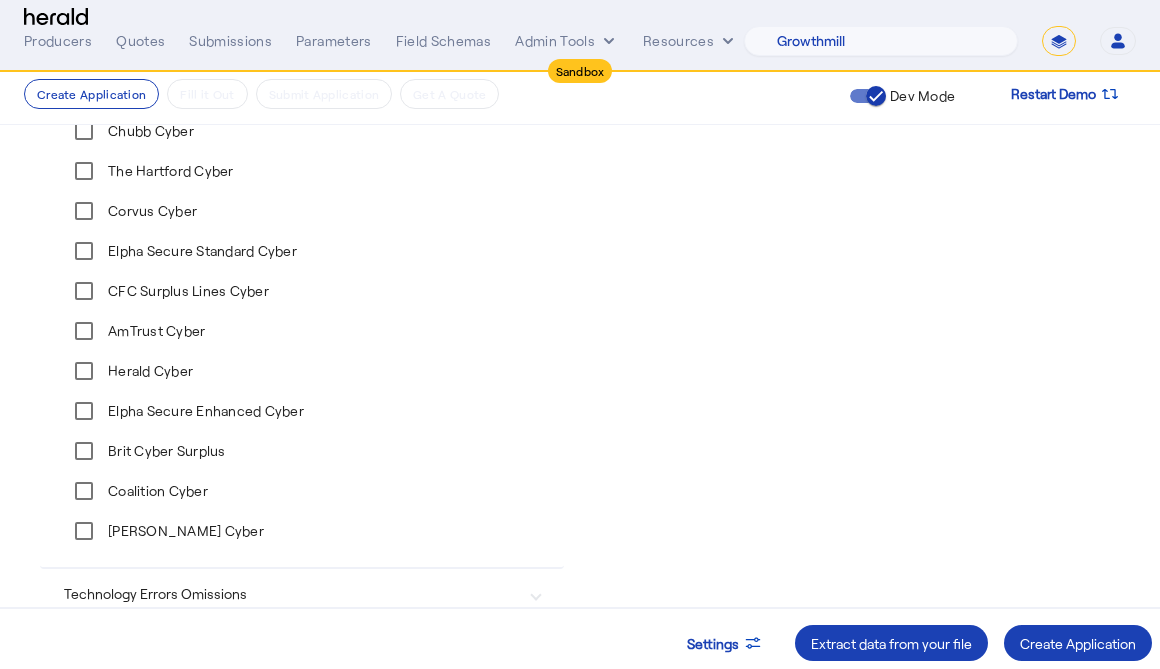 click on "AmTrust Cyber" at bounding box center (154, 331) 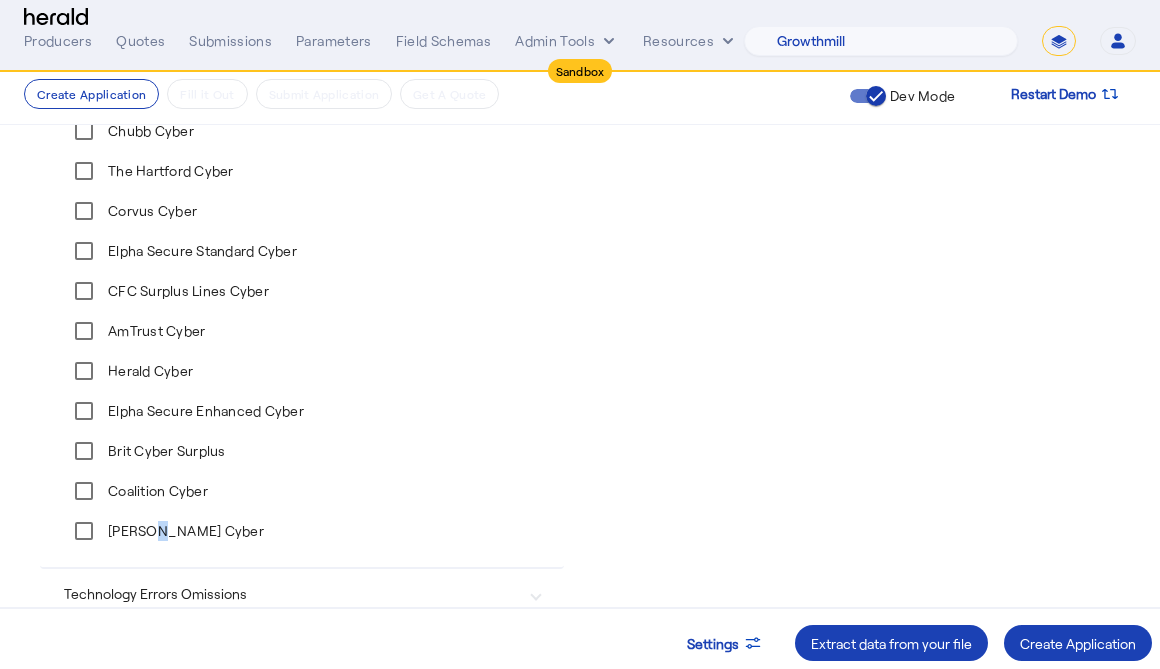 drag, startPoint x: 151, startPoint y: 534, endPoint x: 283, endPoint y: 510, distance: 134.16408 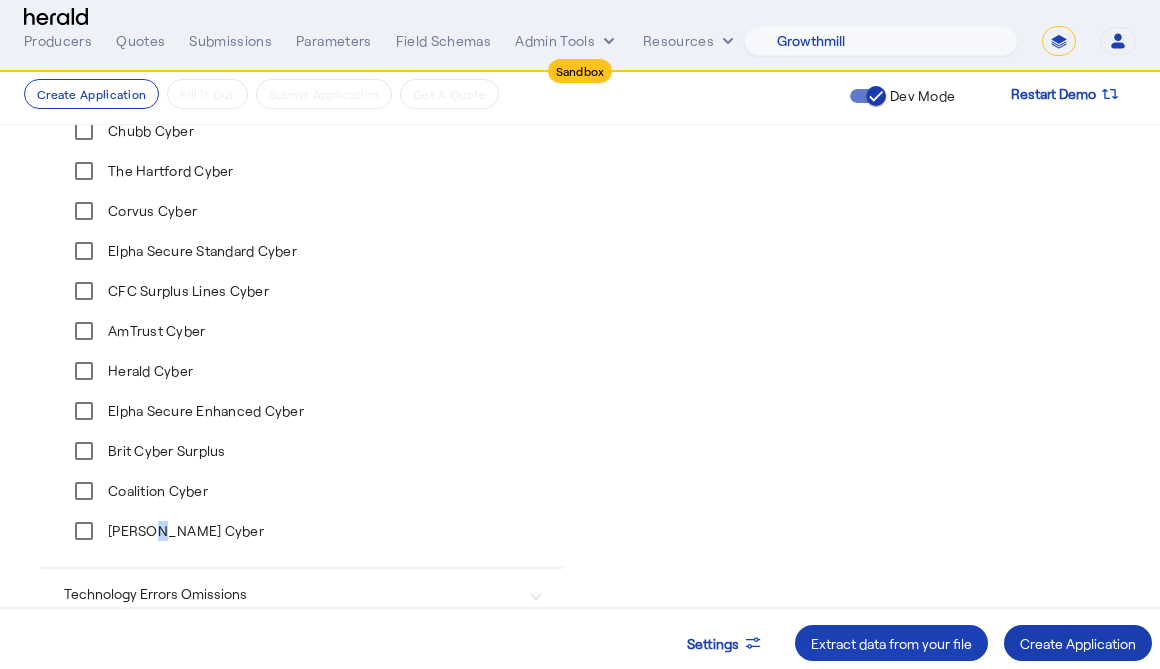click on "Create Application" at bounding box center (1078, 643) 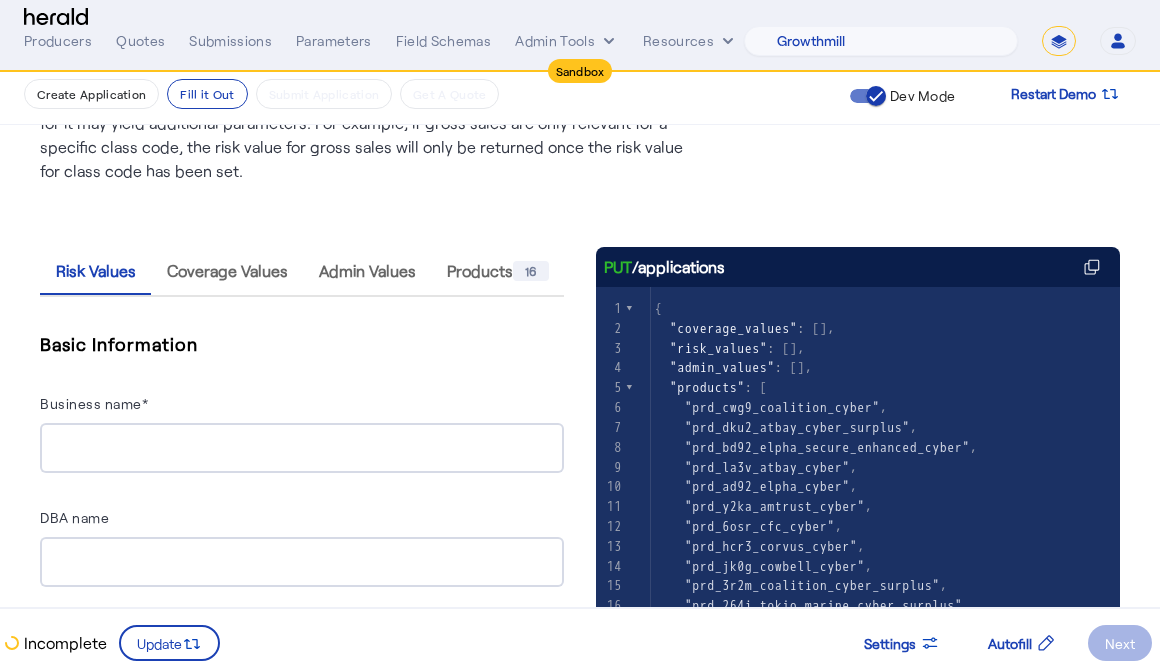 scroll, scrollTop: 305, scrollLeft: 0, axis: vertical 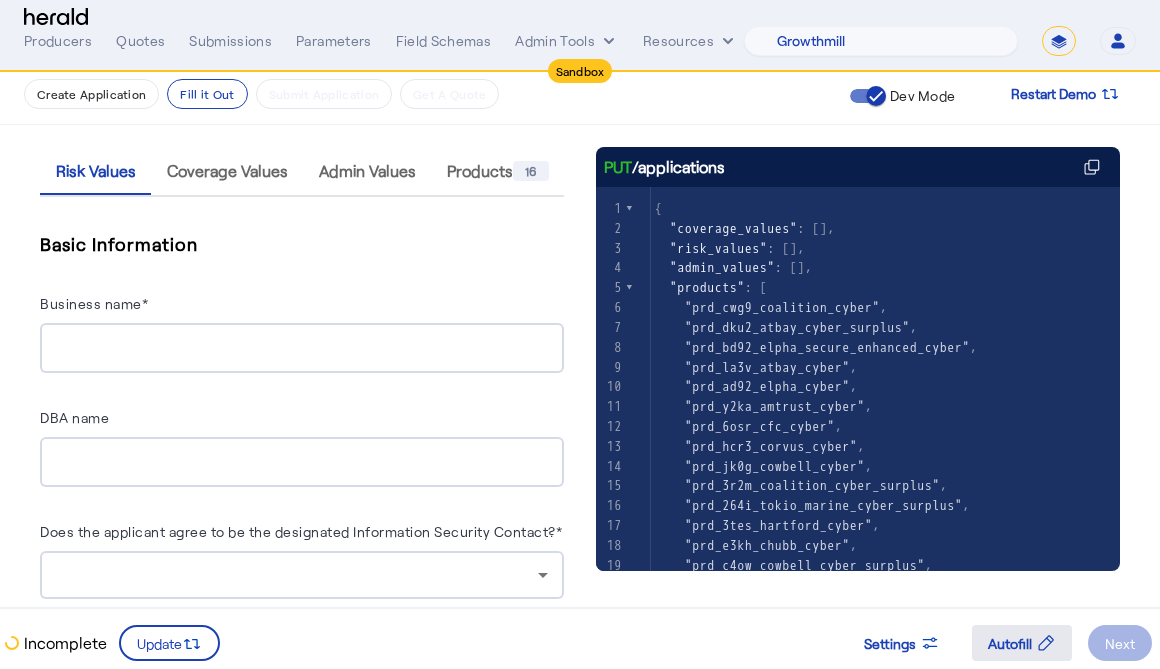 click on "Autofill" at bounding box center [1010, 643] 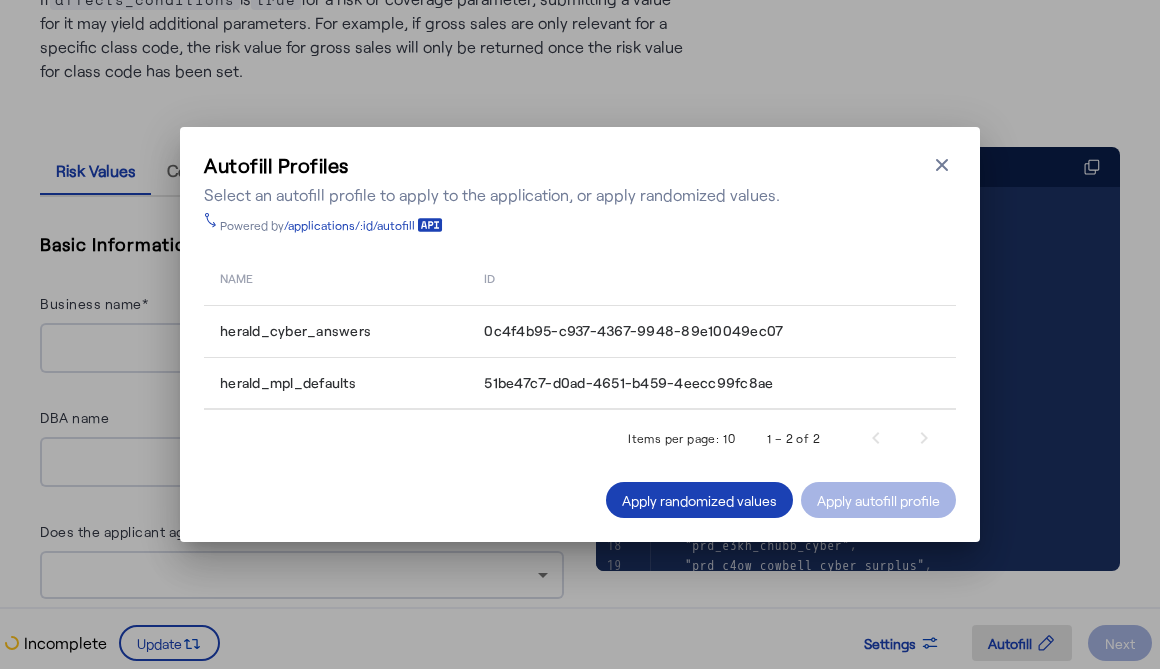 scroll, scrollTop: 0, scrollLeft: 0, axis: both 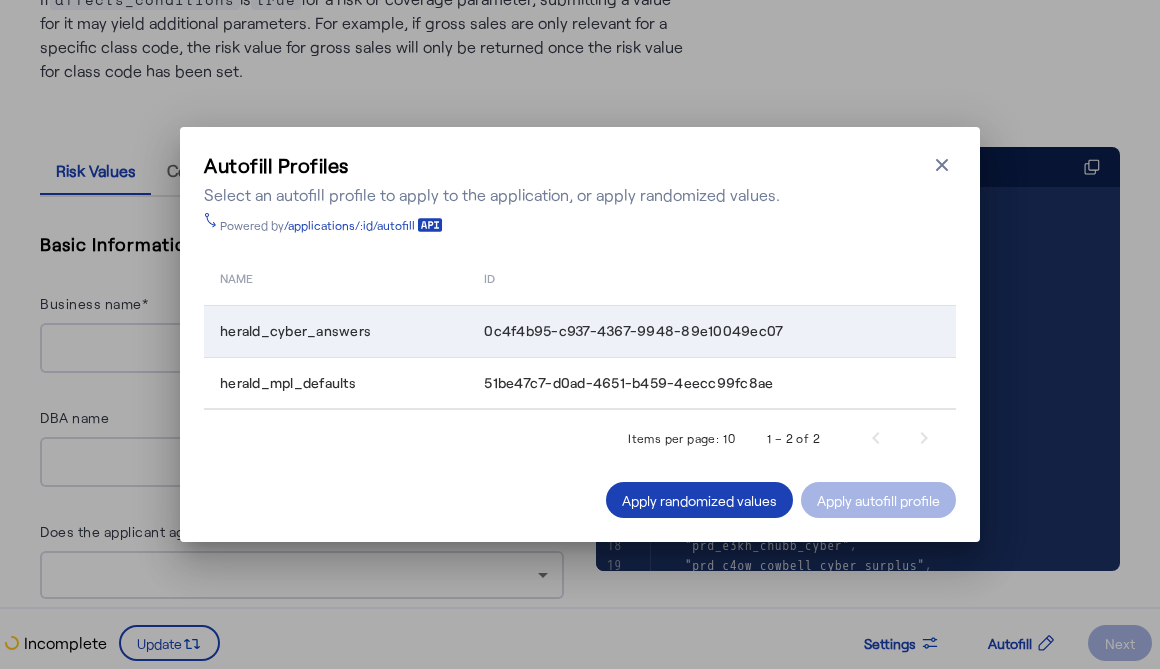 click on "0c4f4b95-c937-4367-9948-89e10049ec07" at bounding box center [633, 331] 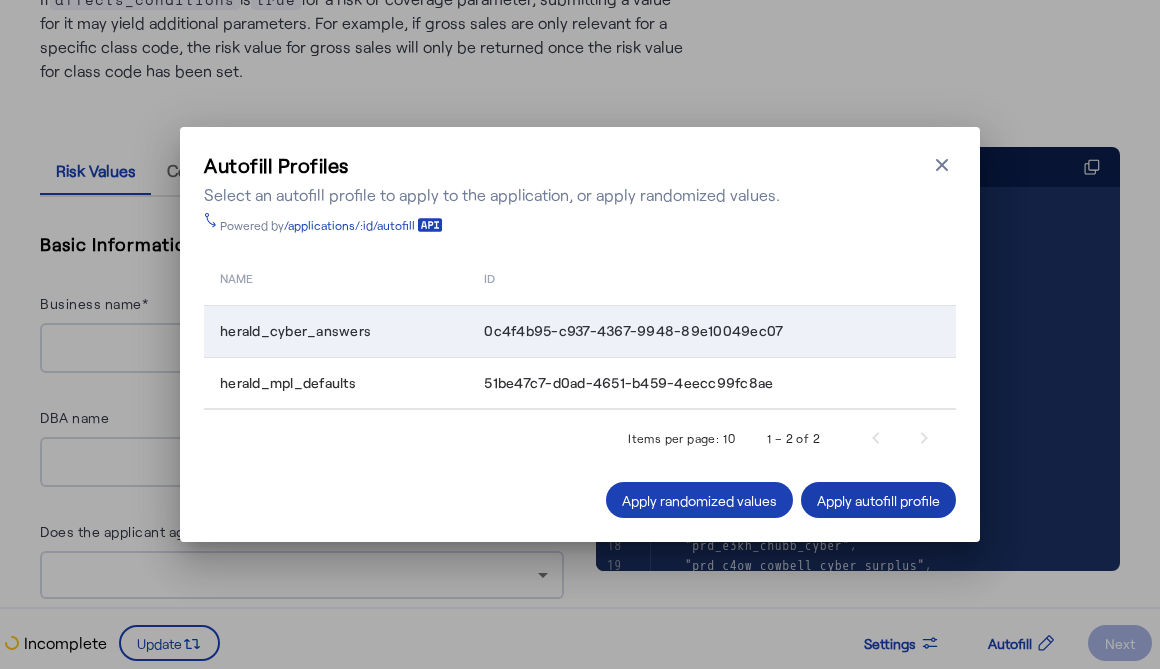 click on "Apply autofill profile" at bounding box center (878, 500) 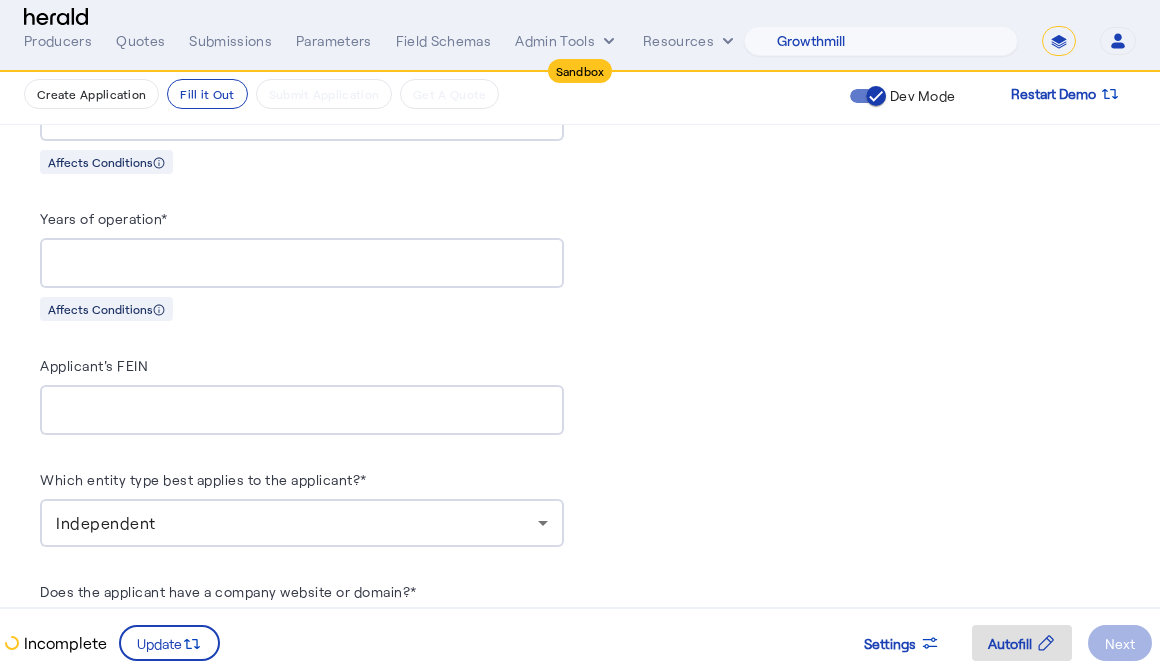 scroll, scrollTop: 2232, scrollLeft: 0, axis: vertical 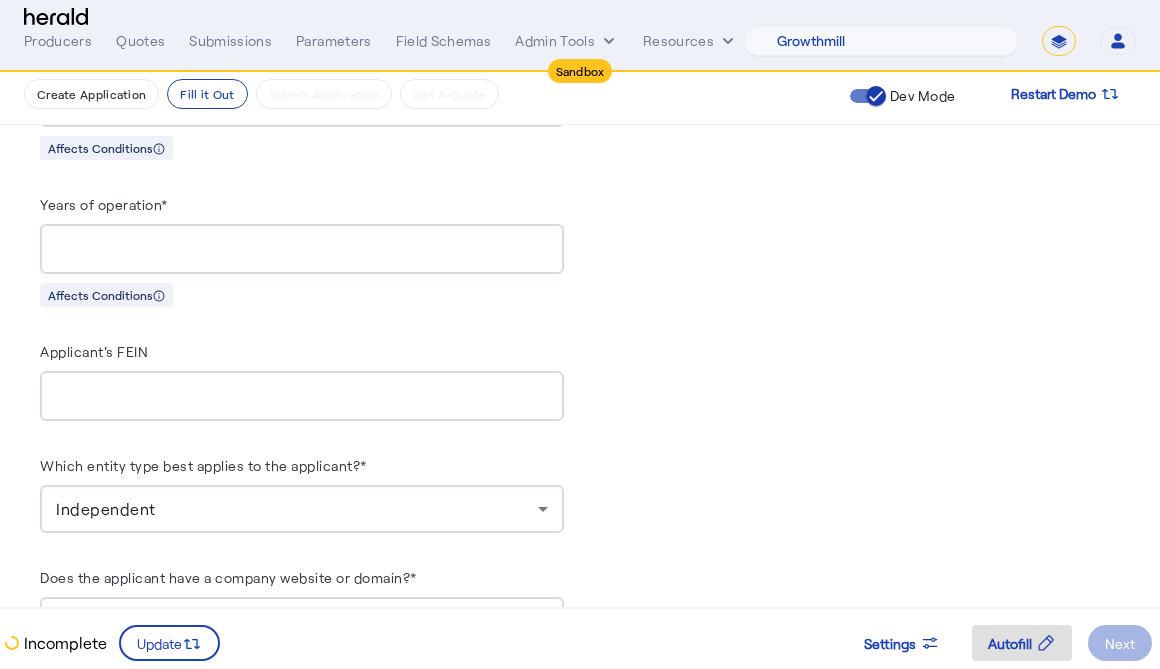 click on "Applicant's FEIN" at bounding box center (94, 351) 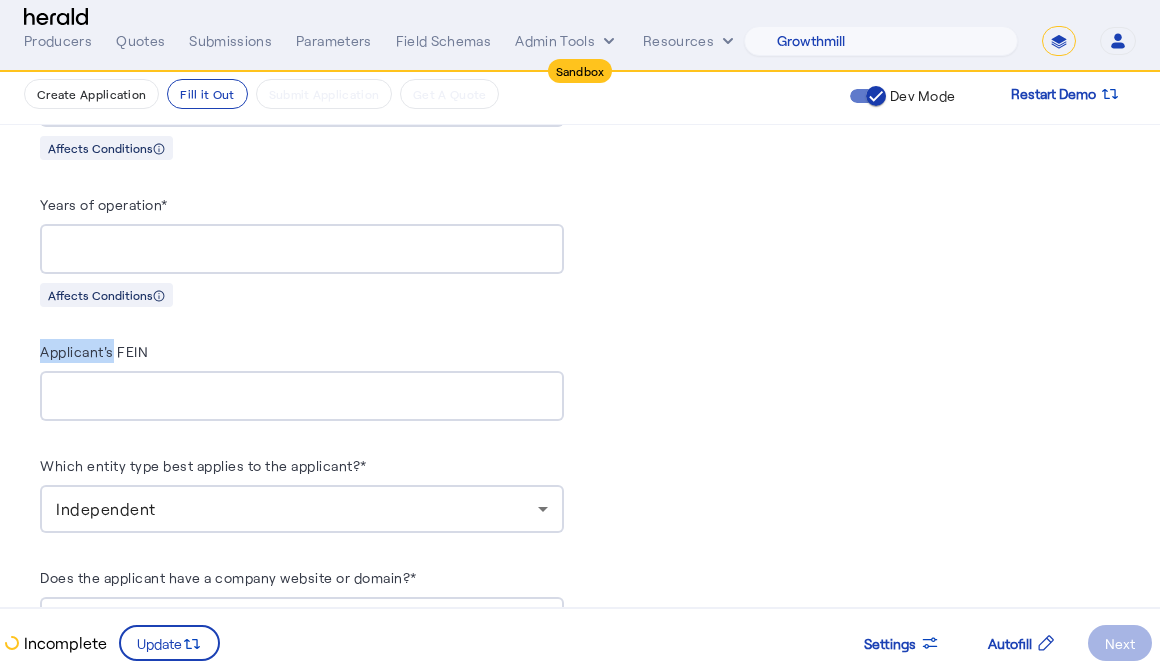 click on "Applicant's FEIN" at bounding box center [94, 351] 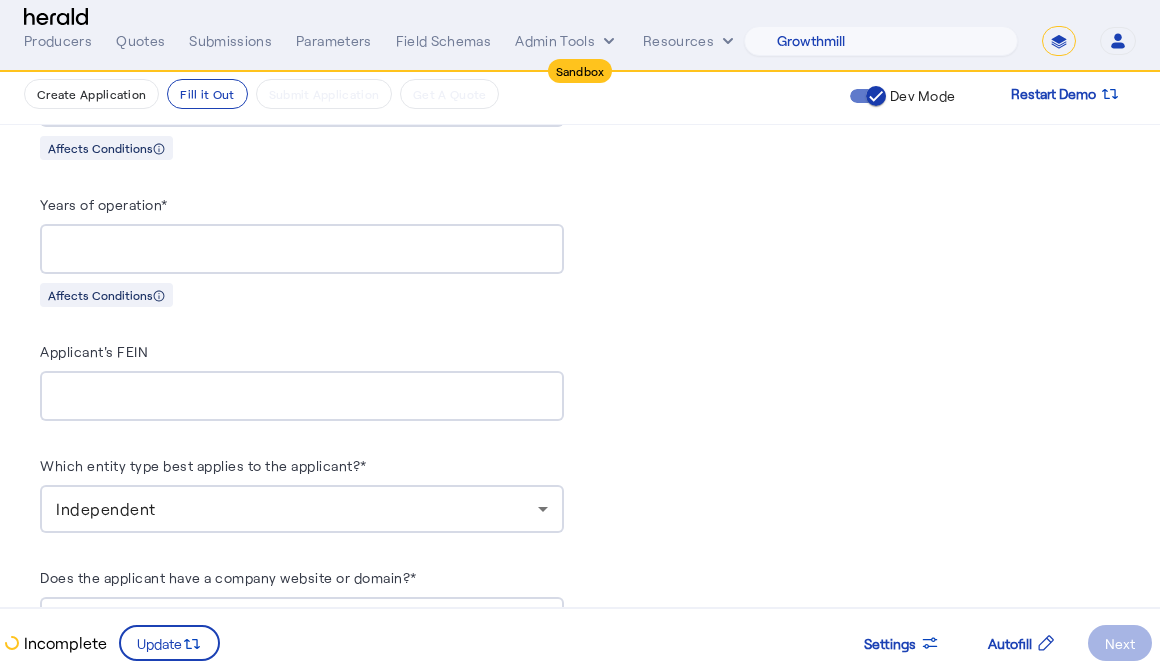 click on "Applicant's FEIN" at bounding box center [94, 351] 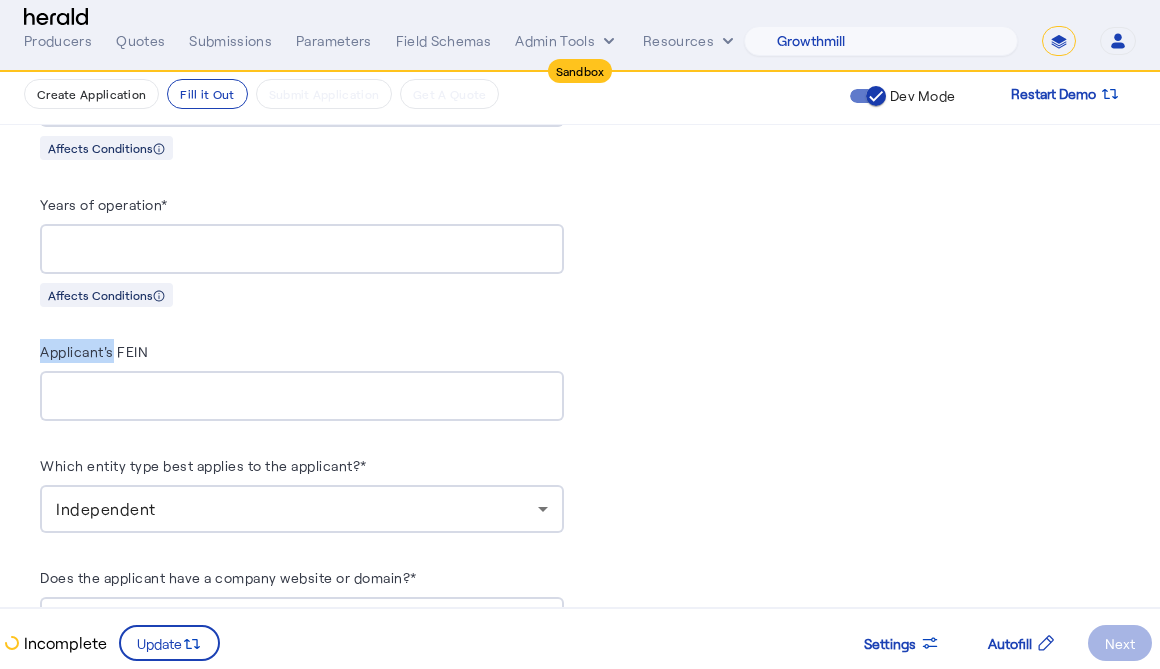 click on "Applicant's FEIN" at bounding box center (94, 351) 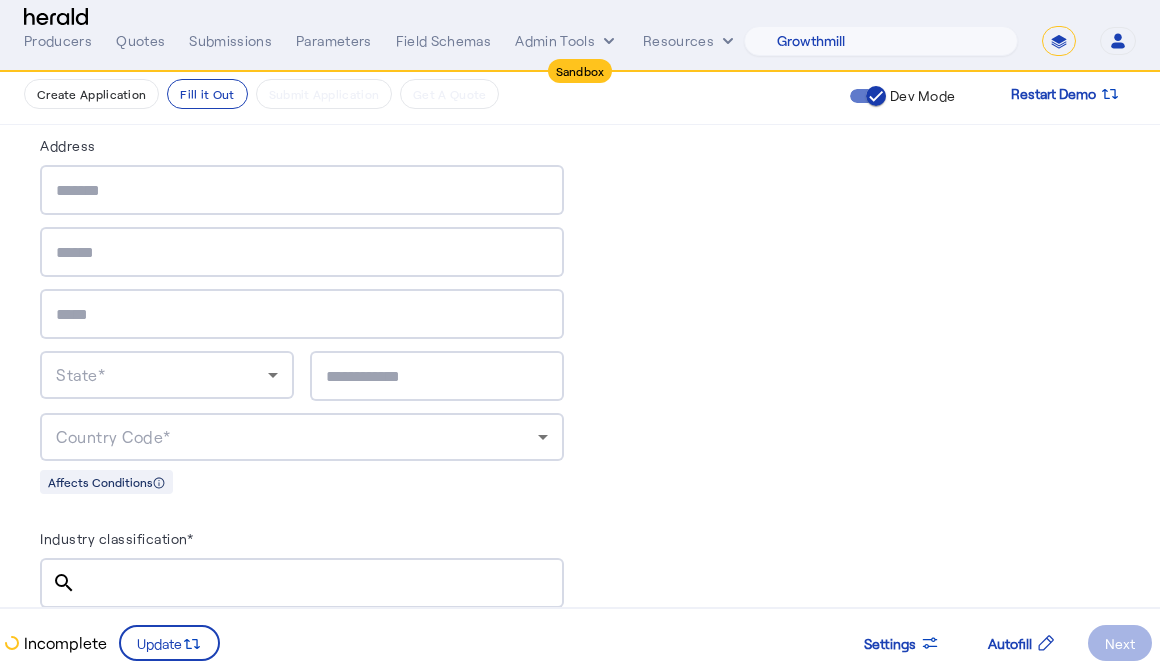 scroll, scrollTop: 0, scrollLeft: 0, axis: both 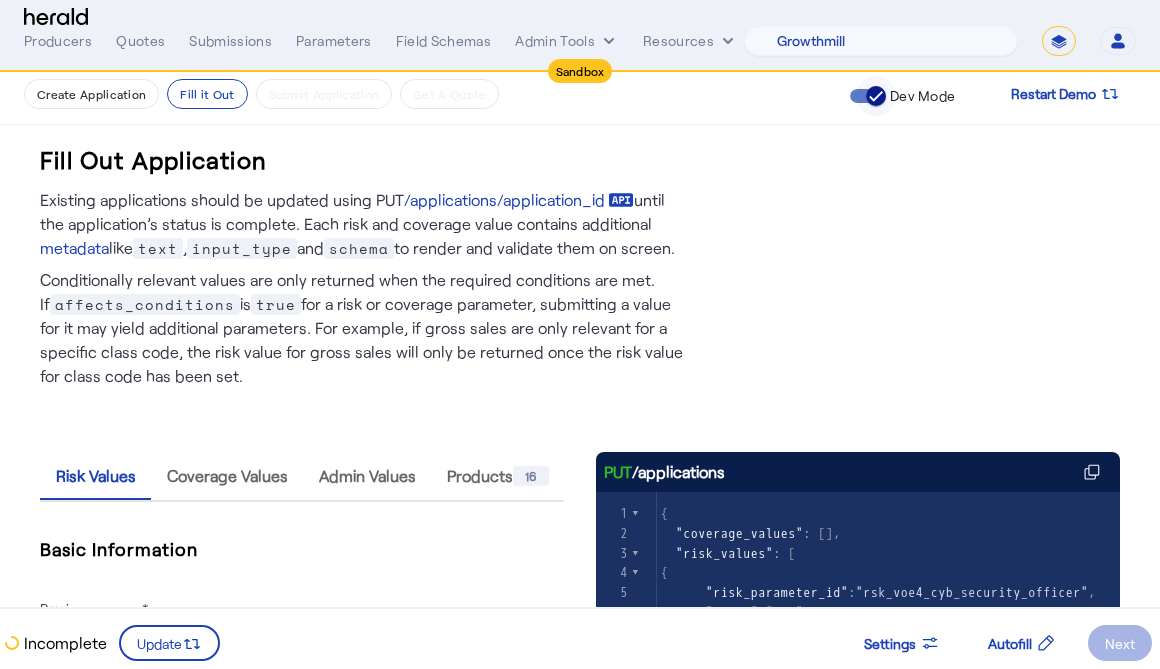 click at bounding box center (876, 96) 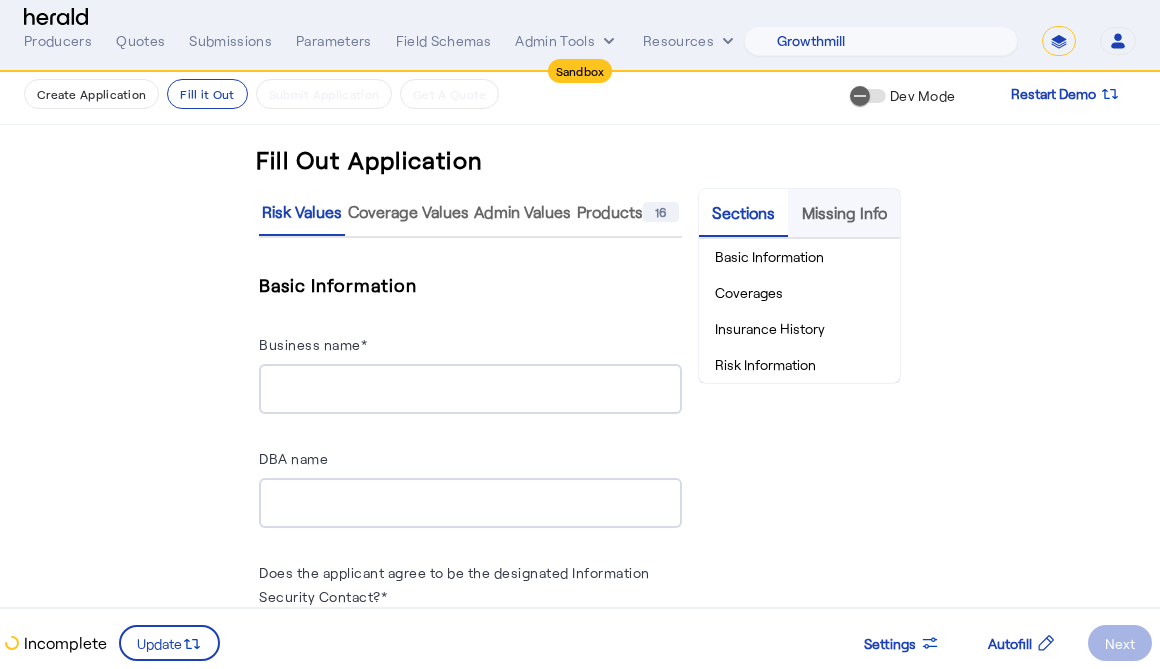 click on "Missing Info" at bounding box center (844, 213) 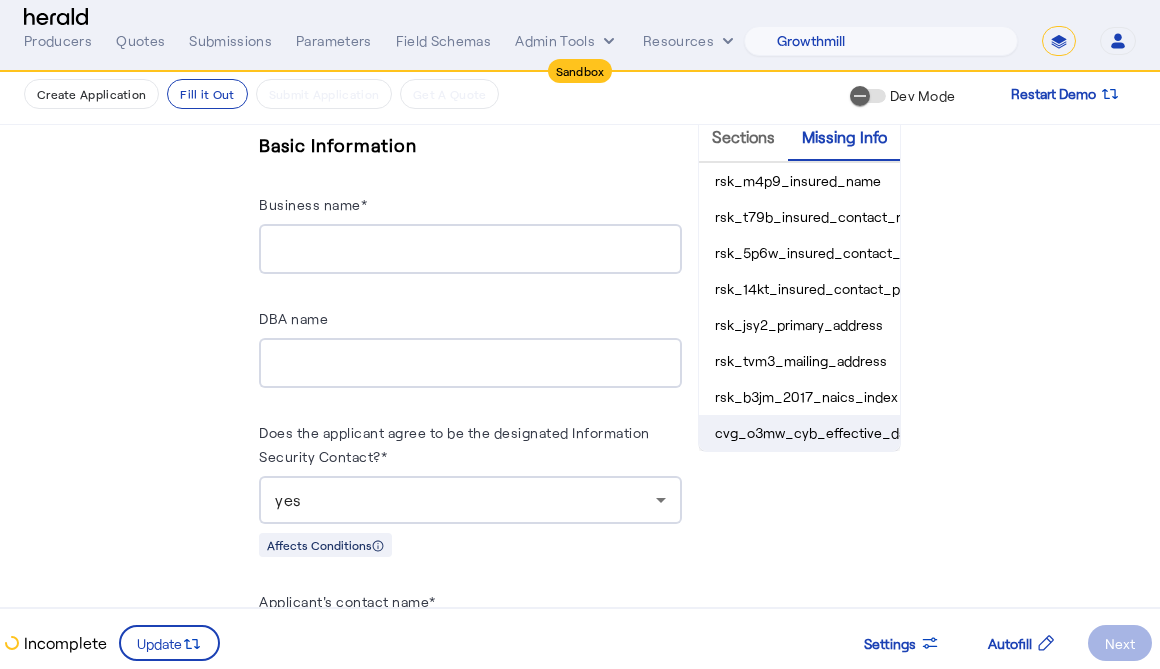 scroll, scrollTop: 149, scrollLeft: 0, axis: vertical 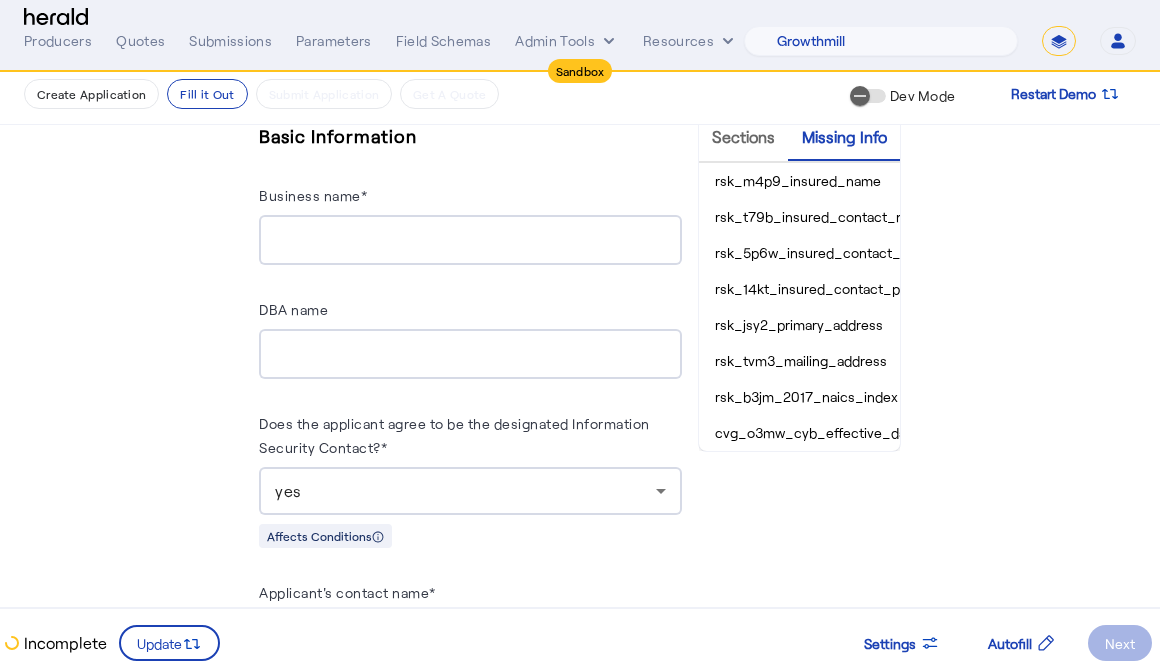 drag, startPoint x: 1088, startPoint y: 512, endPoint x: 1098, endPoint y: 309, distance: 203.24615 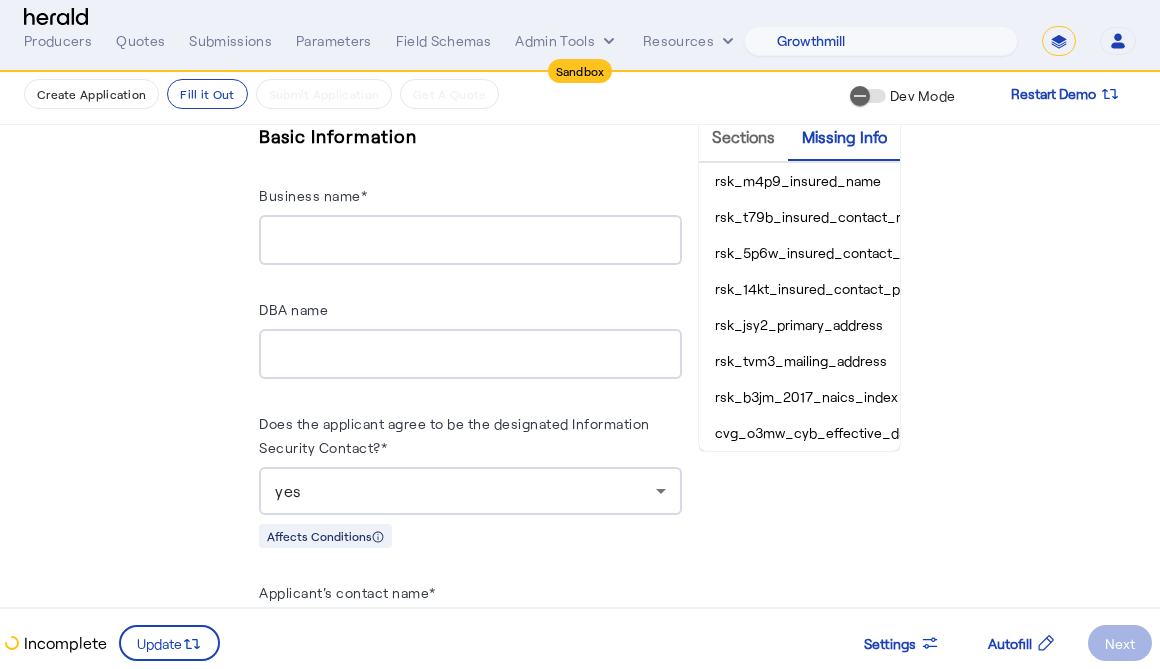 click on "**********" at bounding box center [1059, 41] 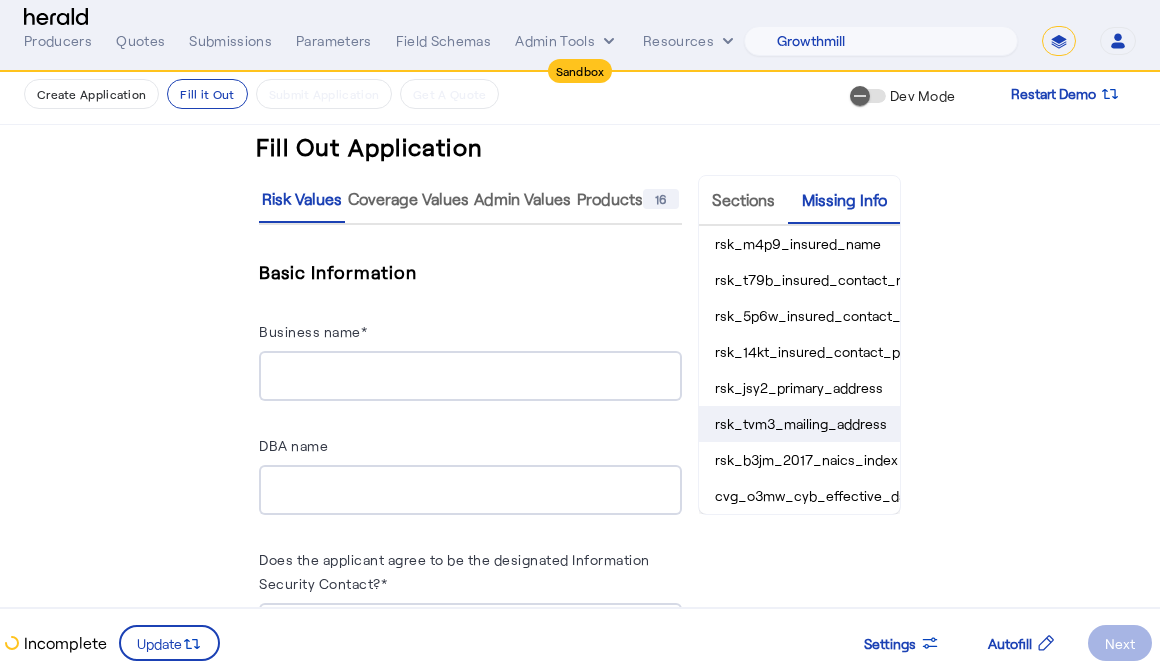 scroll, scrollTop: 0, scrollLeft: 0, axis: both 